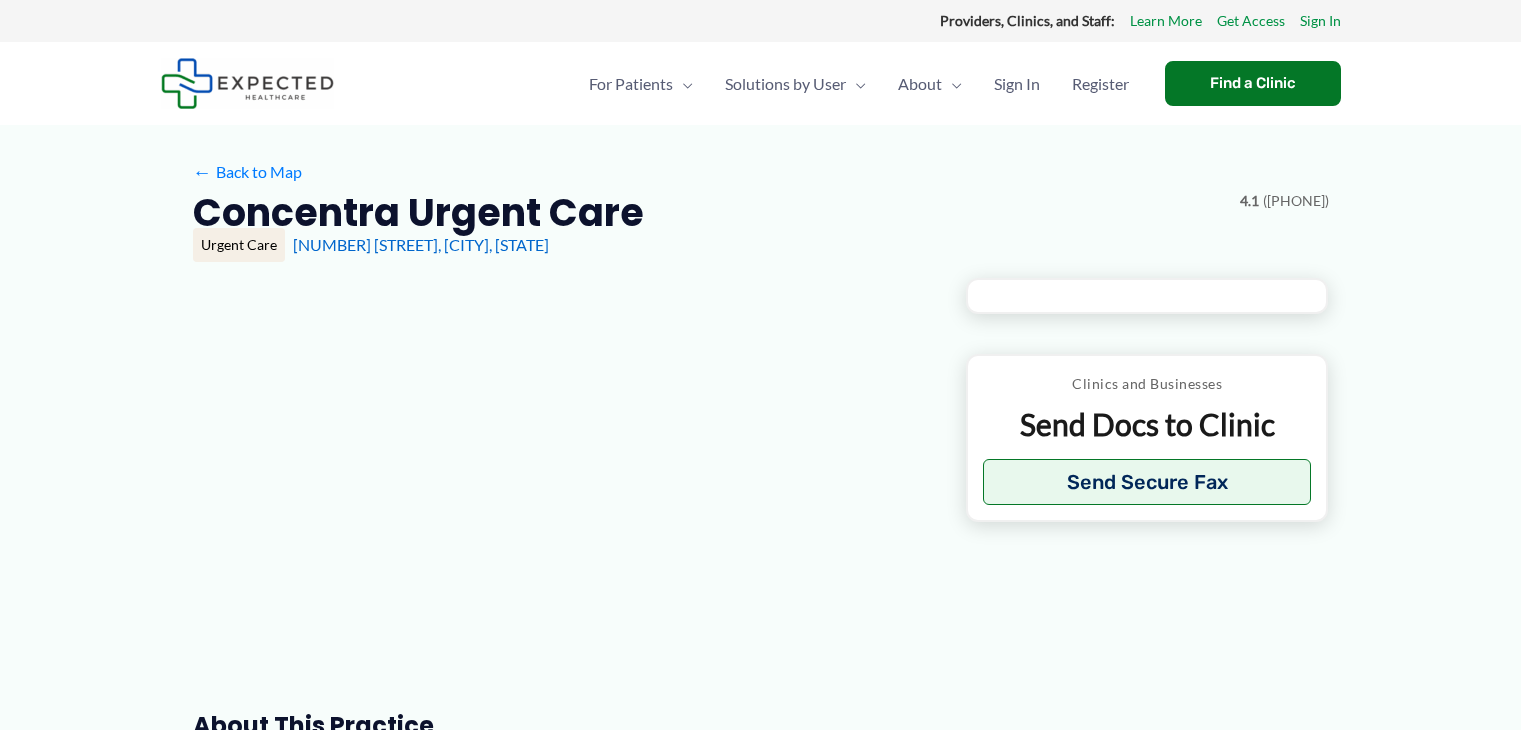 scroll, scrollTop: 0, scrollLeft: 0, axis: both 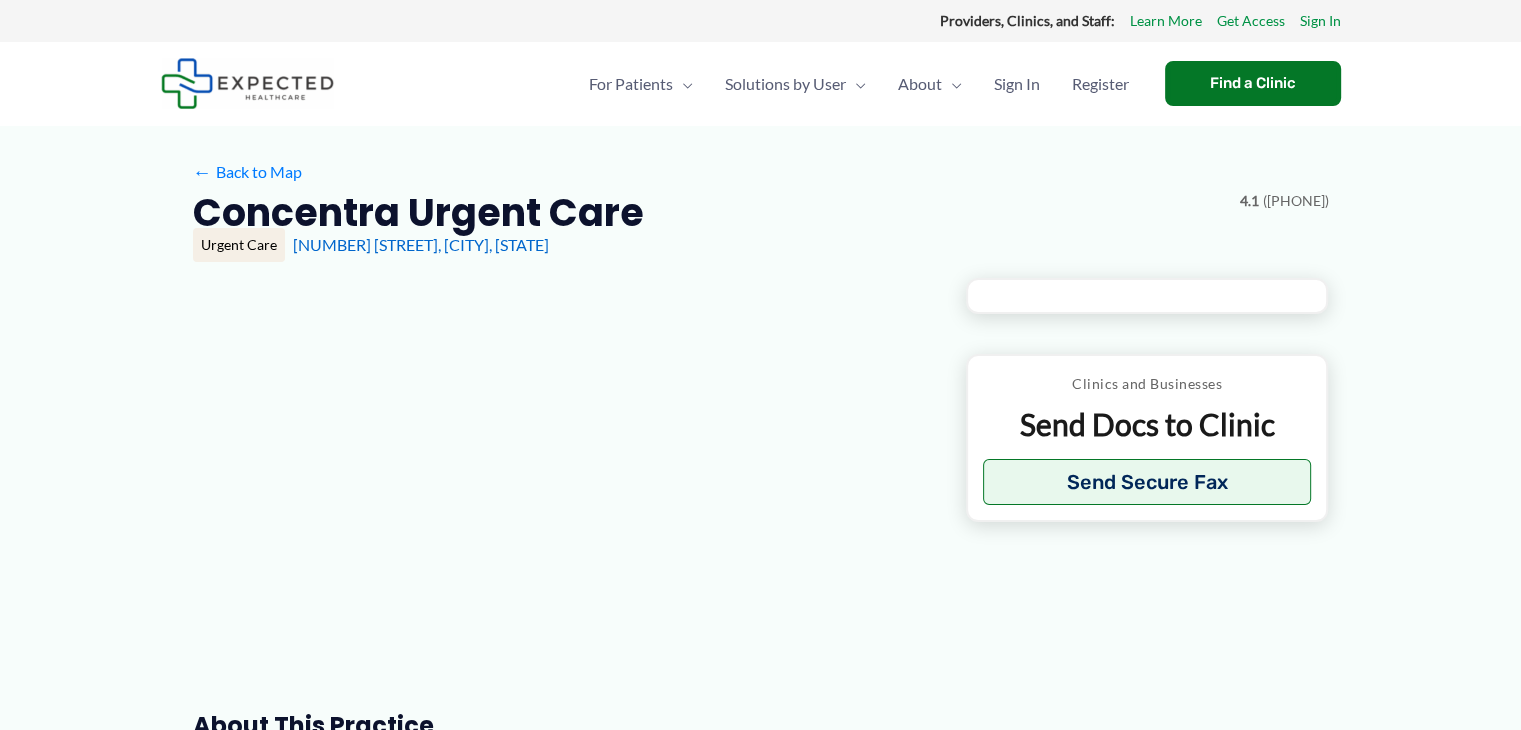 type on "**********" 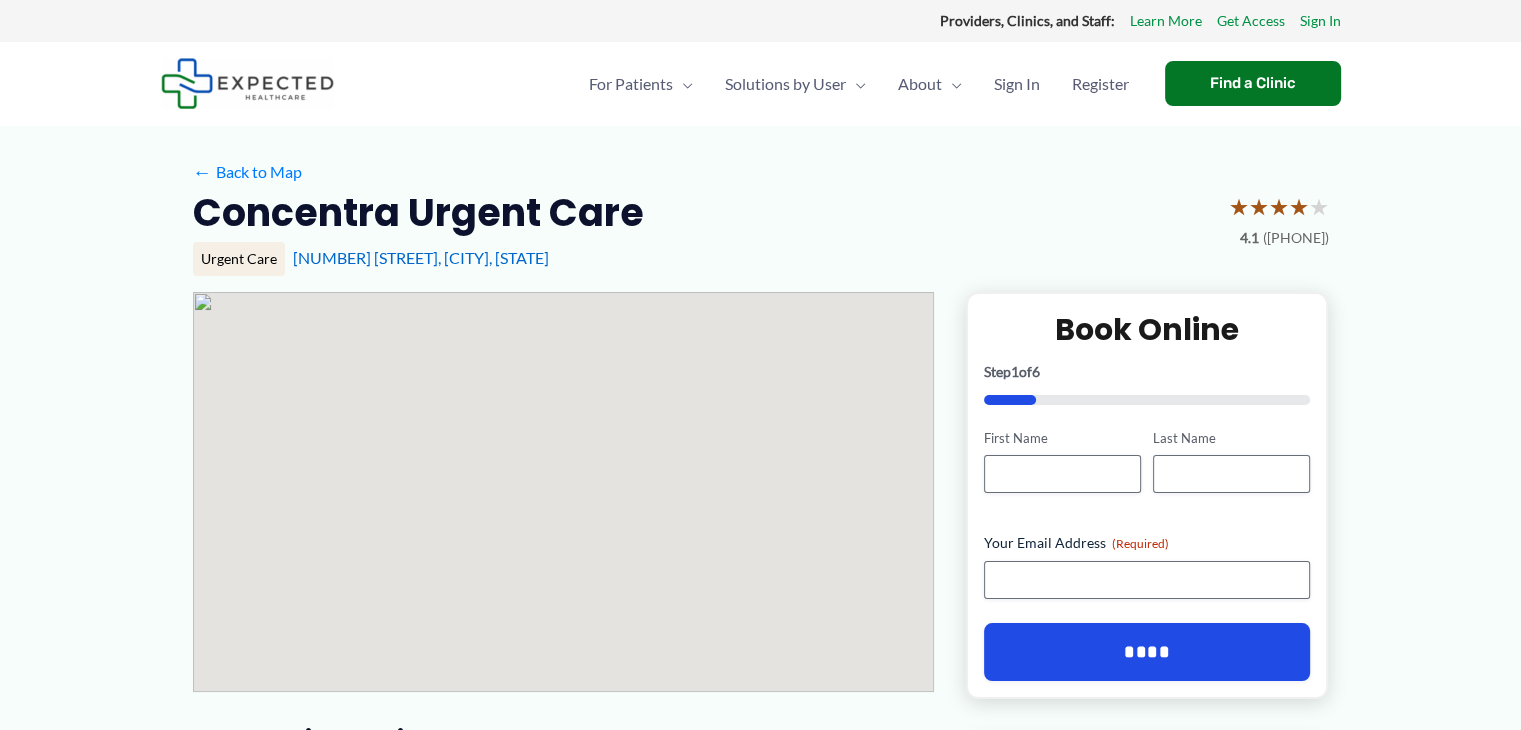 scroll, scrollTop: 0, scrollLeft: 0, axis: both 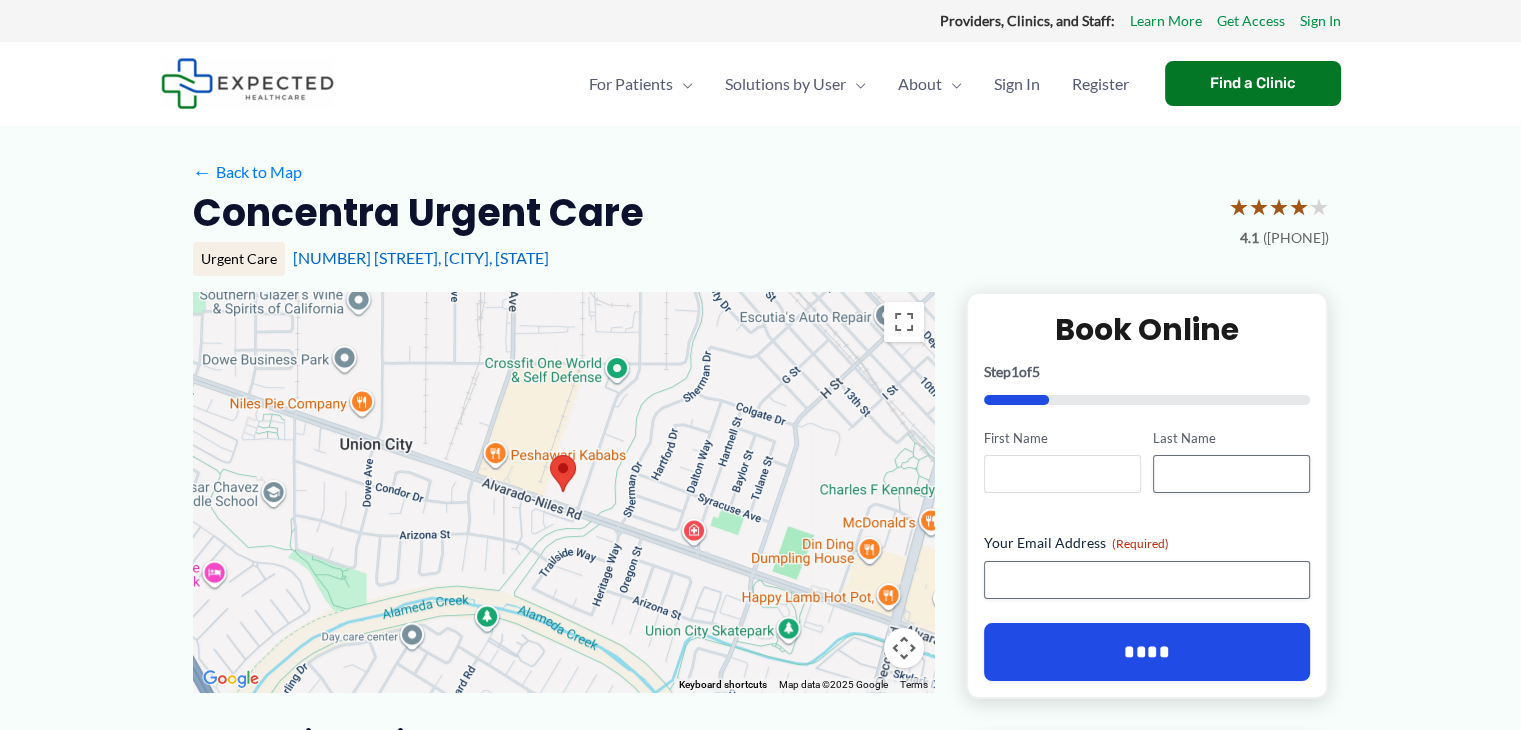 click on "First Name" at bounding box center [1062, 474] 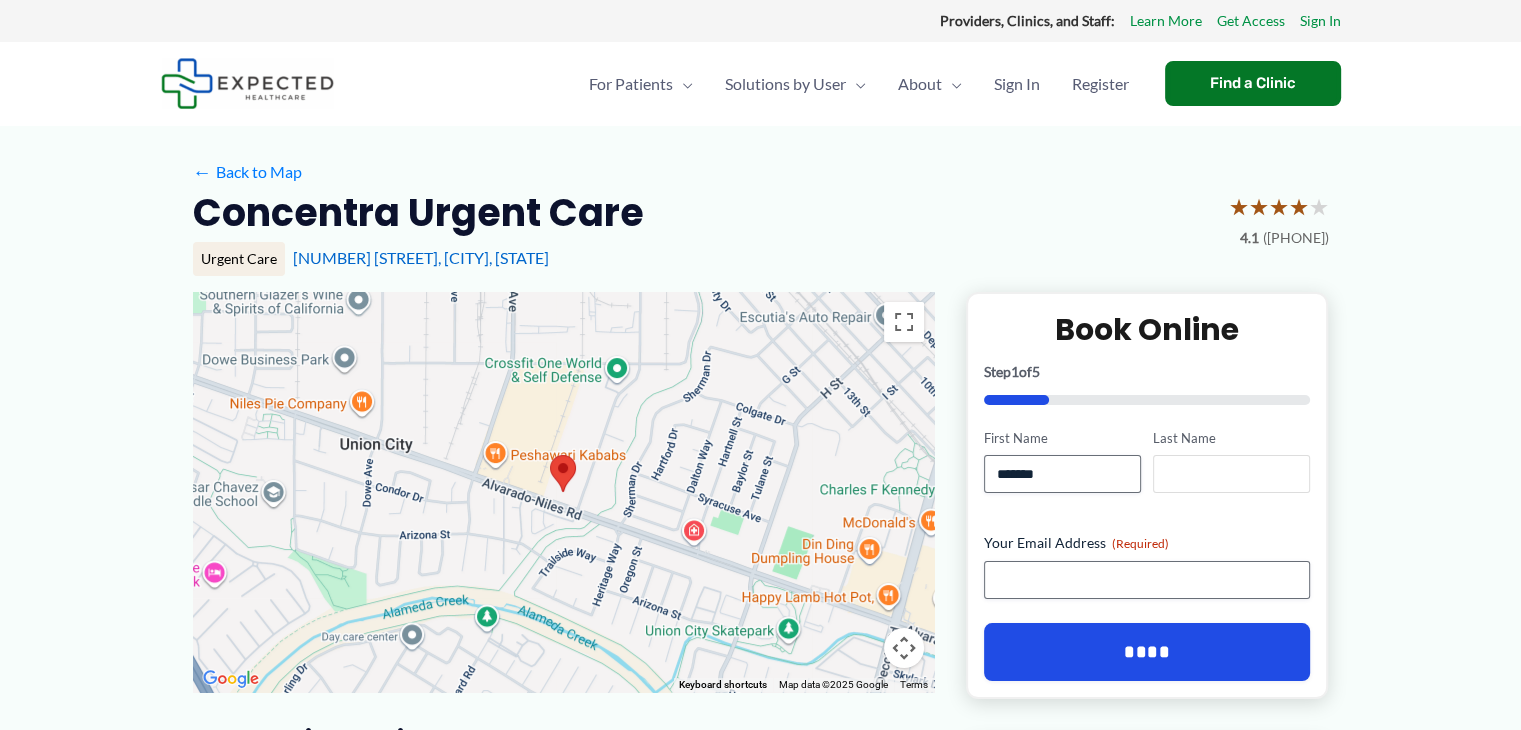 type on "*****" 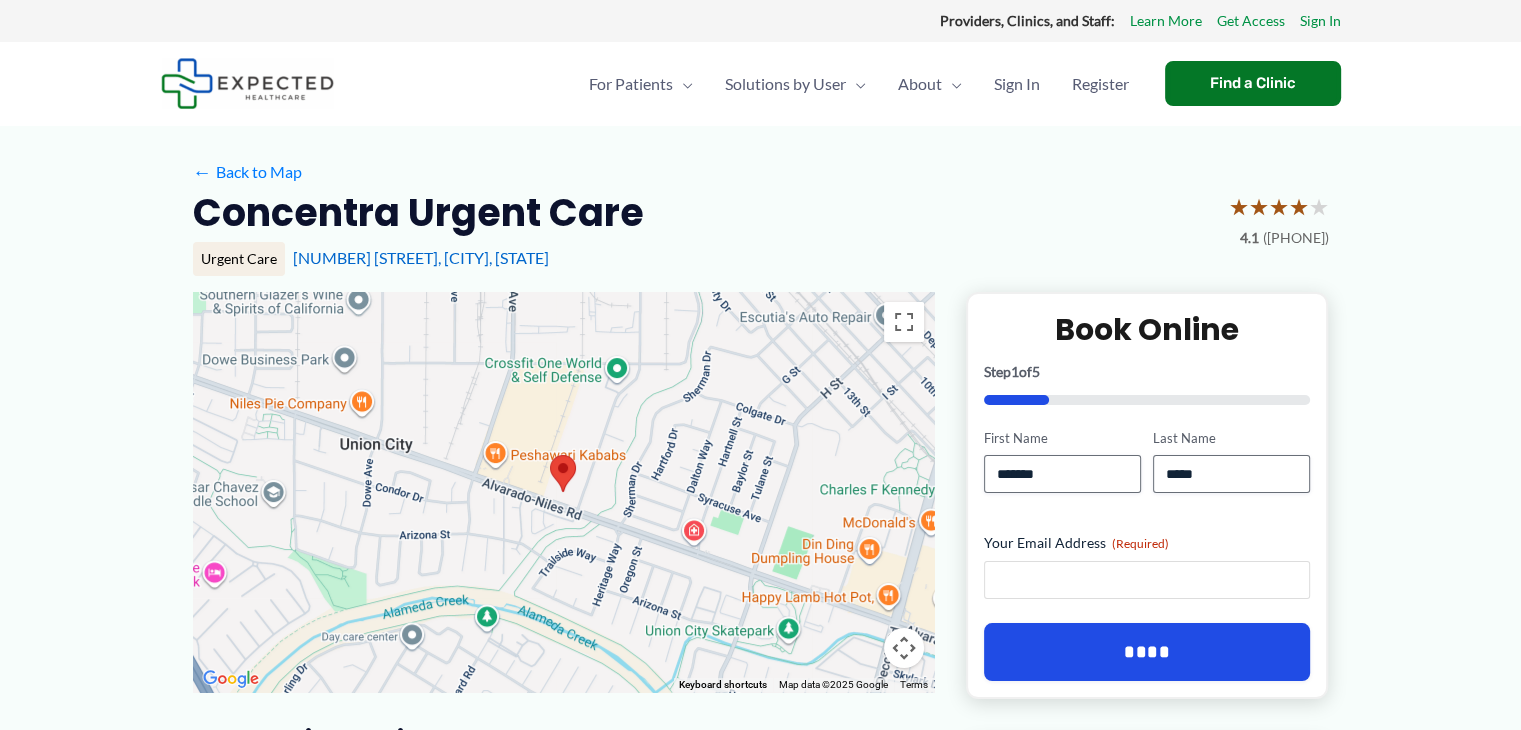 click on "Your Email Address (Required)" at bounding box center [1147, 580] 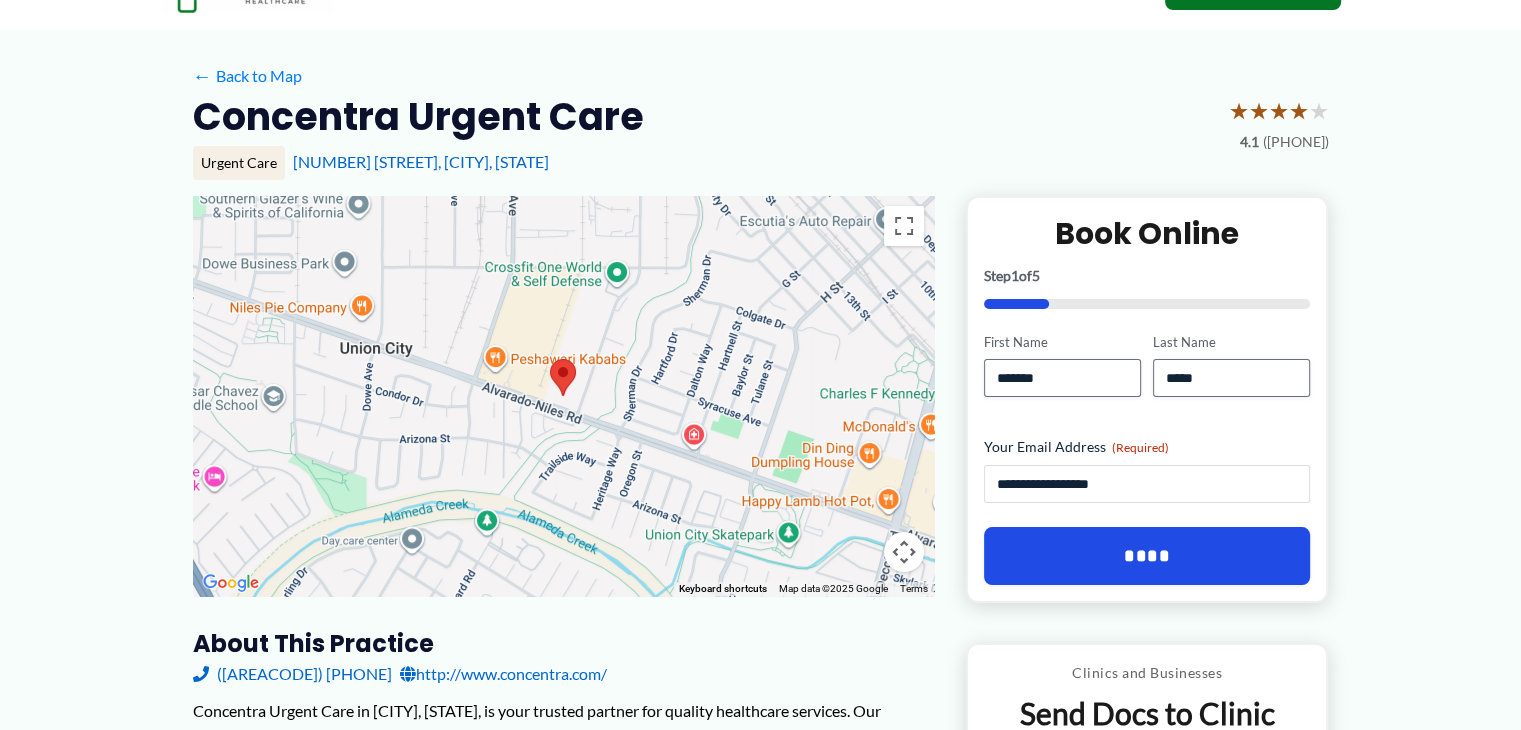 scroll, scrollTop: 97, scrollLeft: 0, axis: vertical 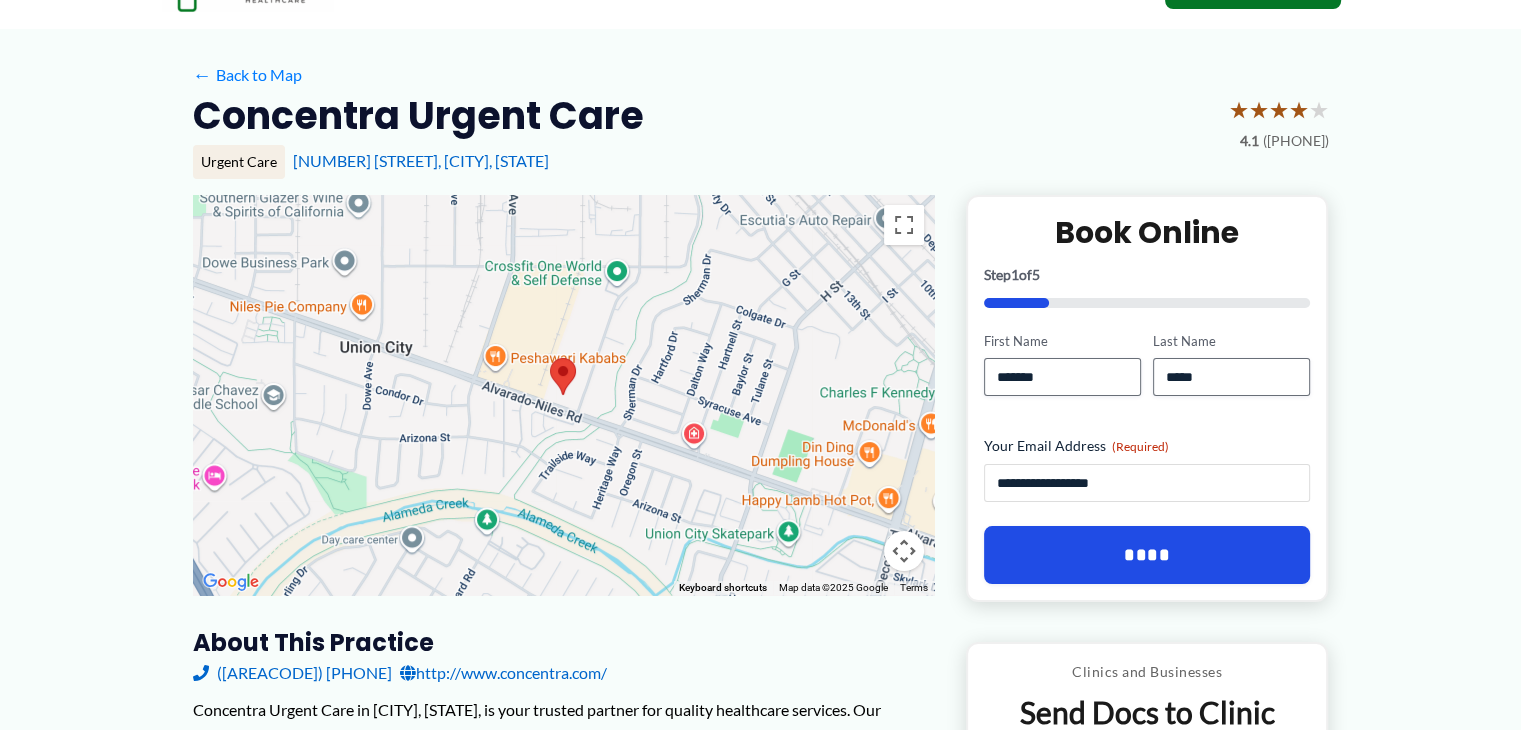 type on "**********" 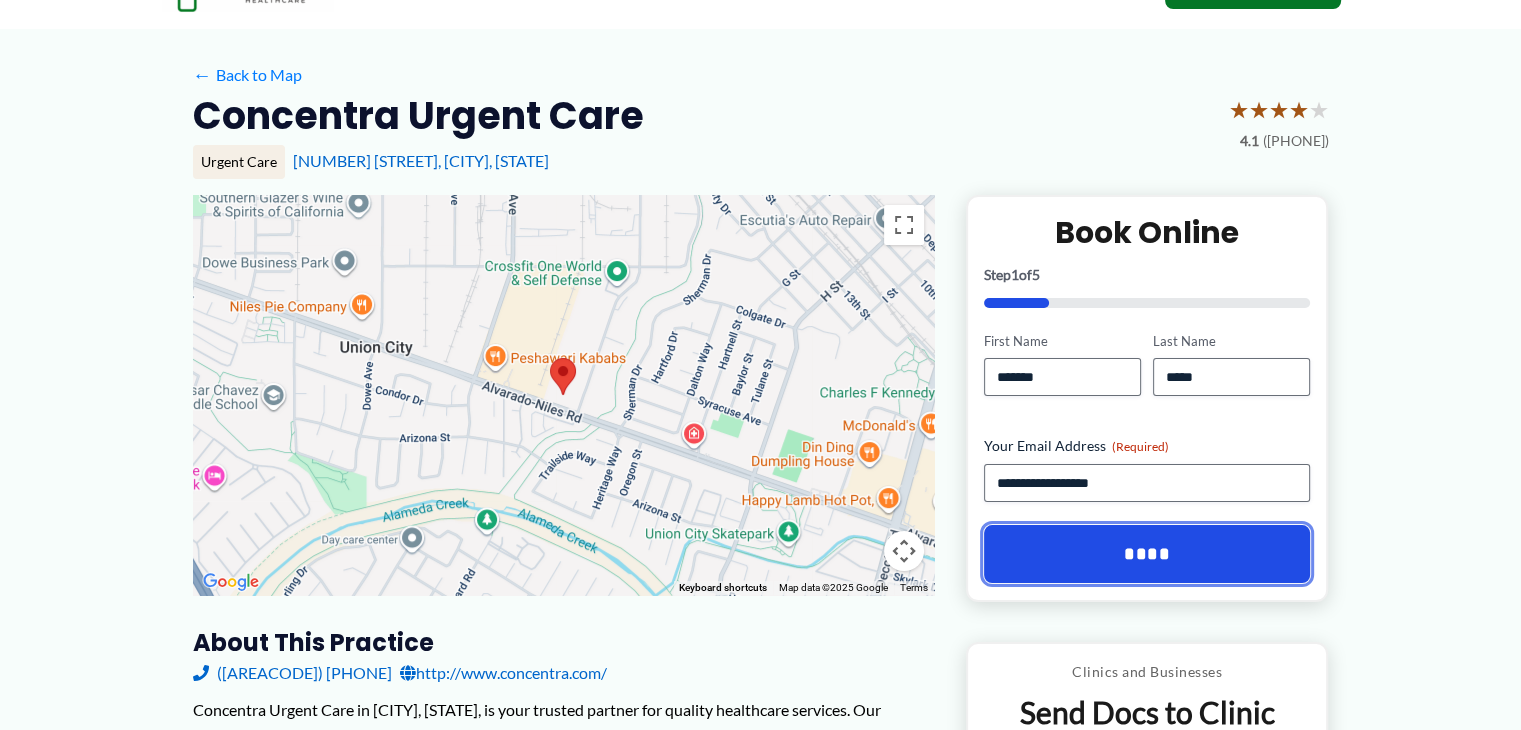 click on "****" at bounding box center (1147, 554) 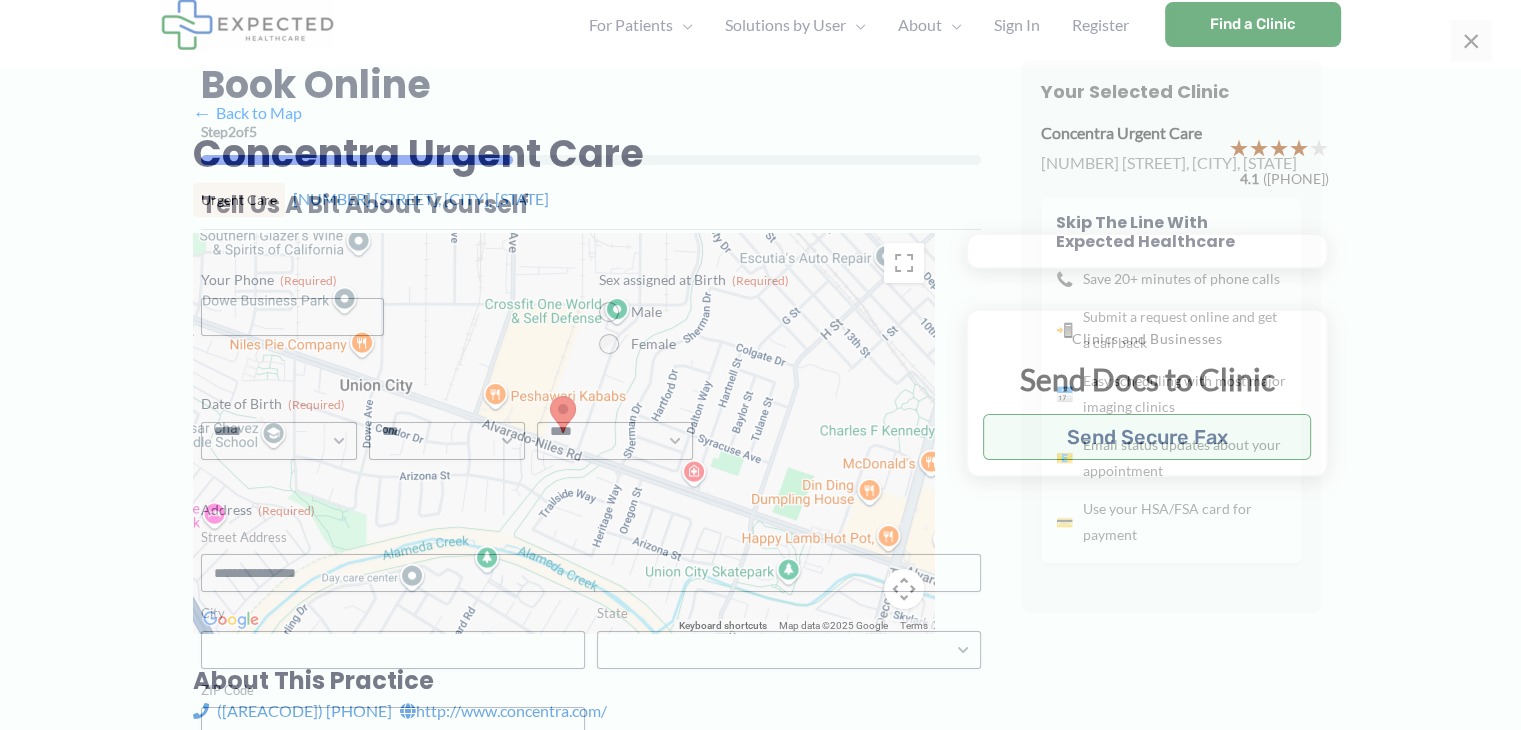 scroll, scrollTop: 0, scrollLeft: 0, axis: both 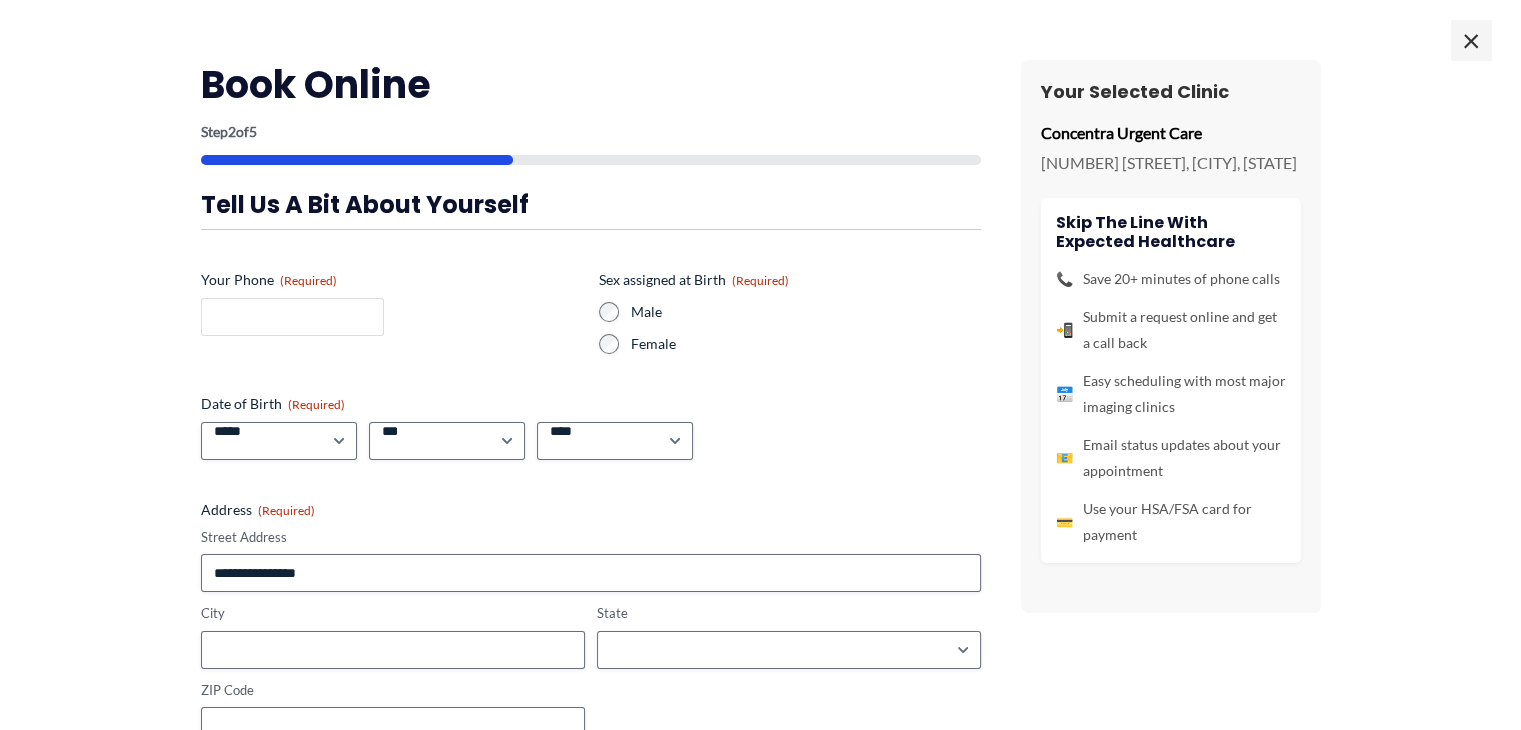 click on "Your Phone (Required)" at bounding box center [292, 317] 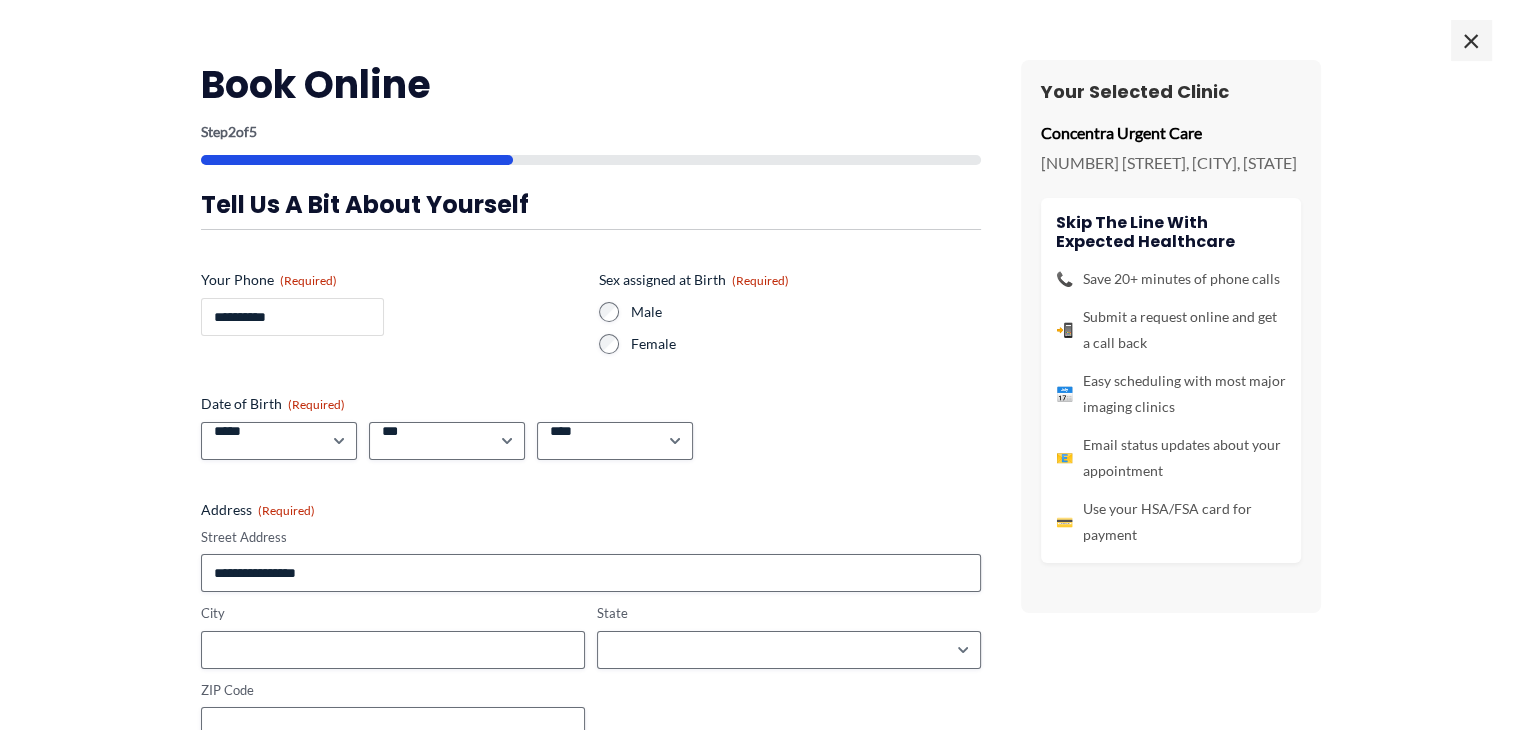 type on "**********" 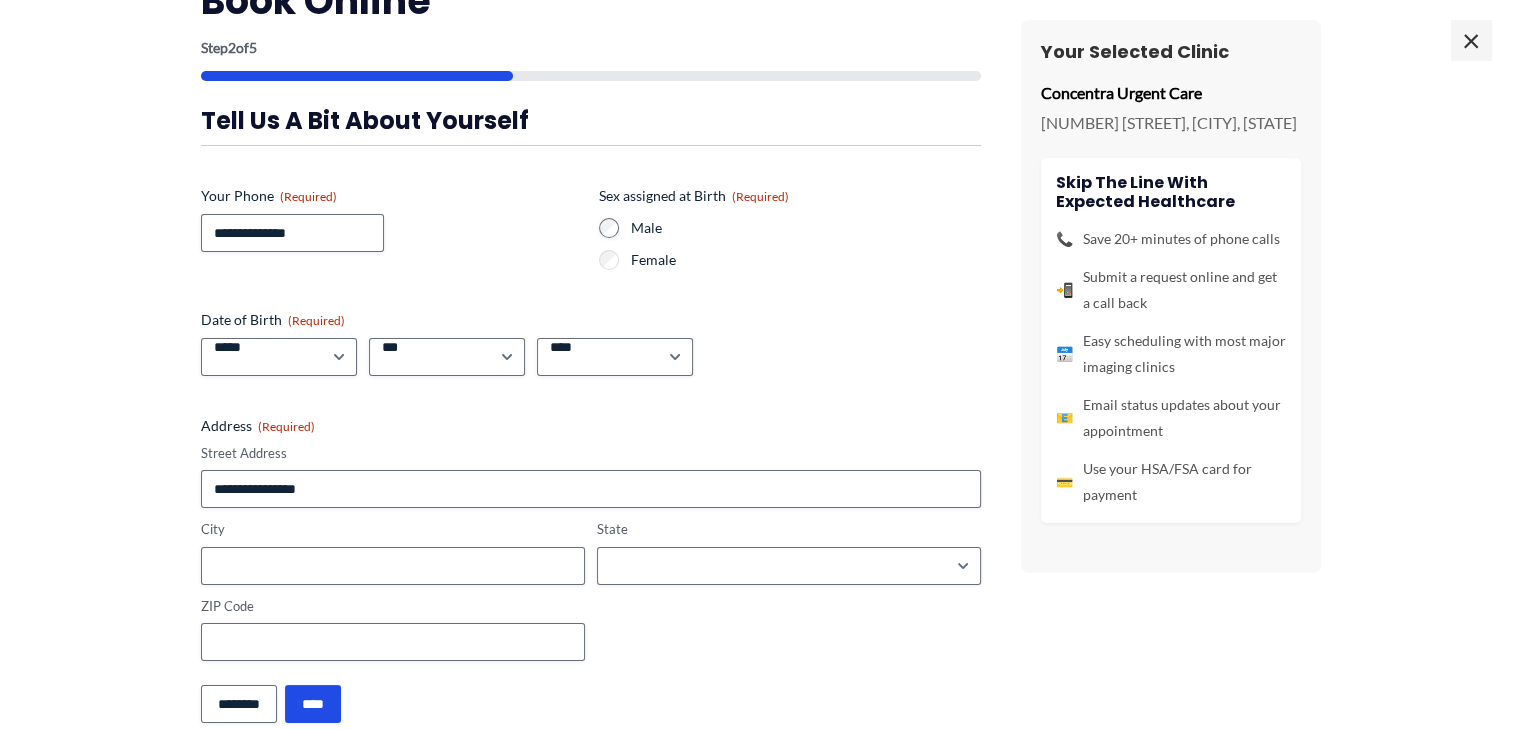 scroll, scrollTop: 91, scrollLeft: 0, axis: vertical 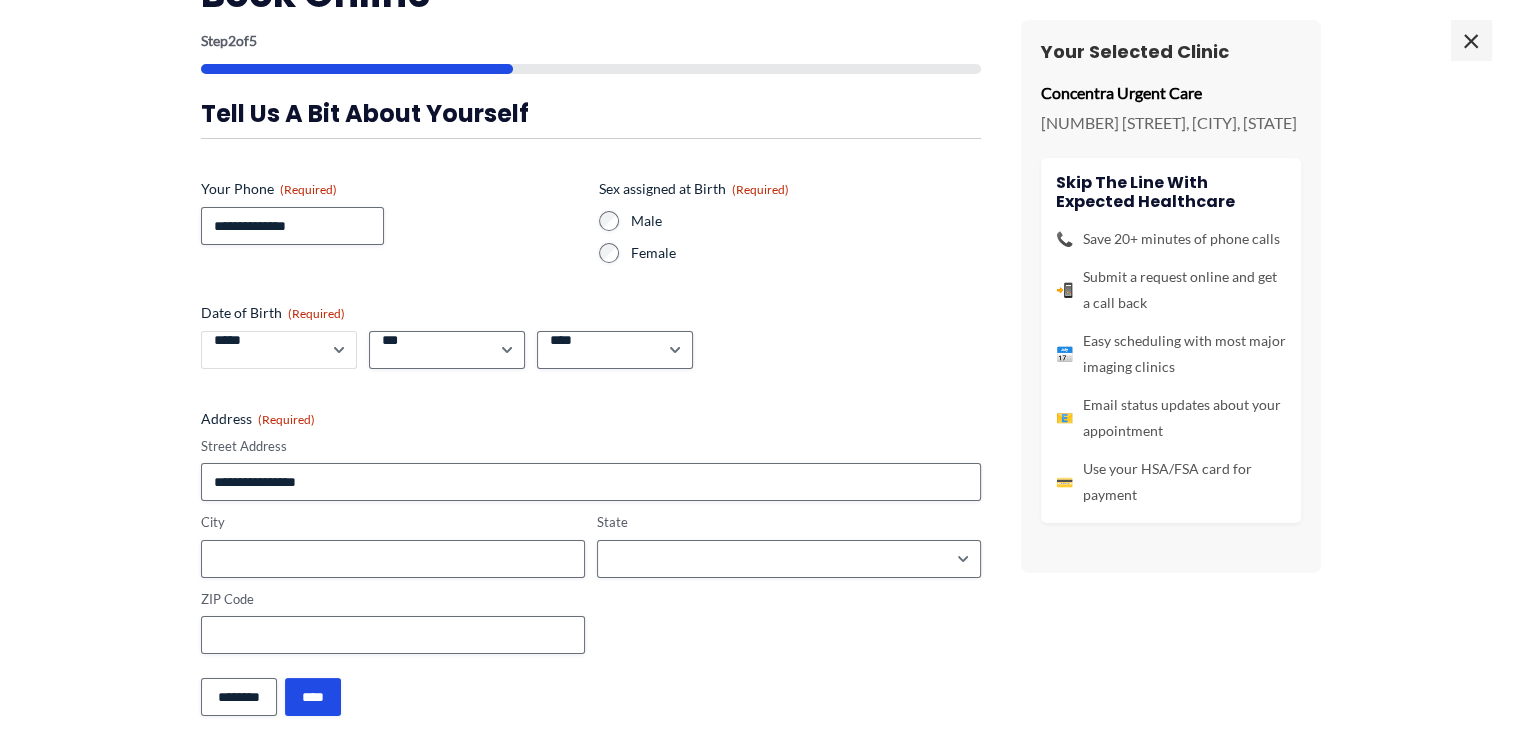 click on "***** * * * * * * * * * ** ** **" at bounding box center (279, 350) 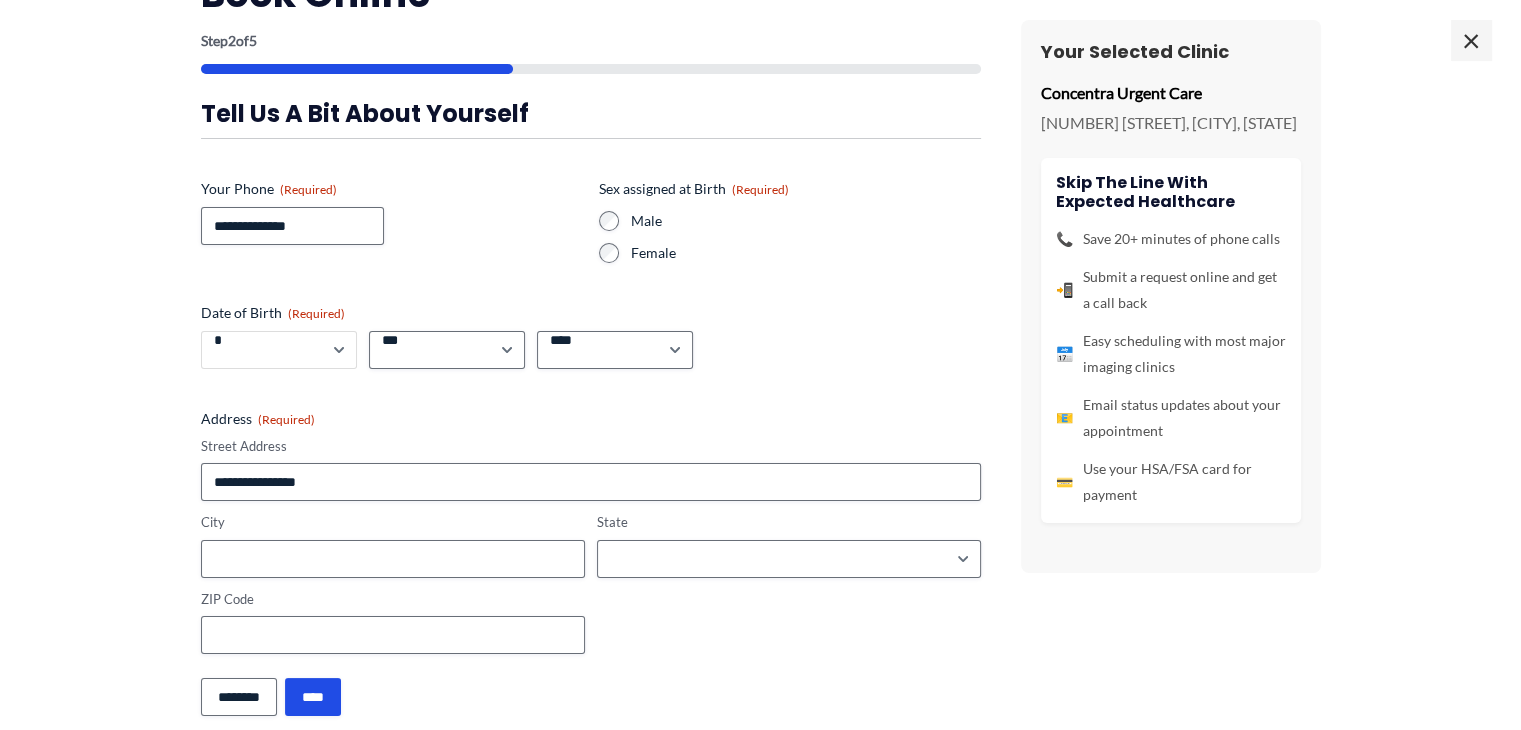 click on "***** * * * * * * * * * ** ** **" at bounding box center [279, 350] 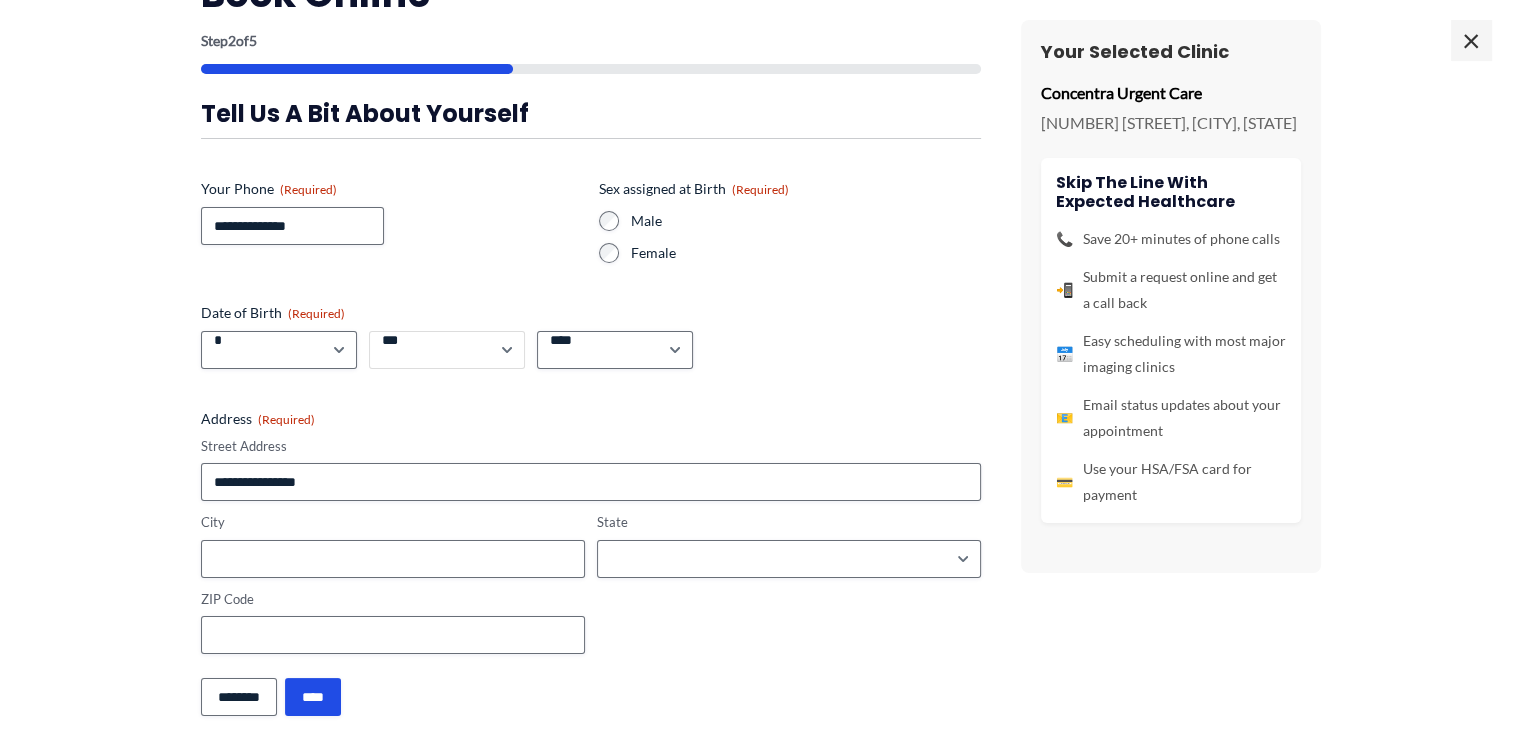 click on "*** * * * * * * * * * ** ** ** ** ** ** ** ** ** ** ** ** ** ** ** ** ** ** ** ** ** **" at bounding box center (447, 350) 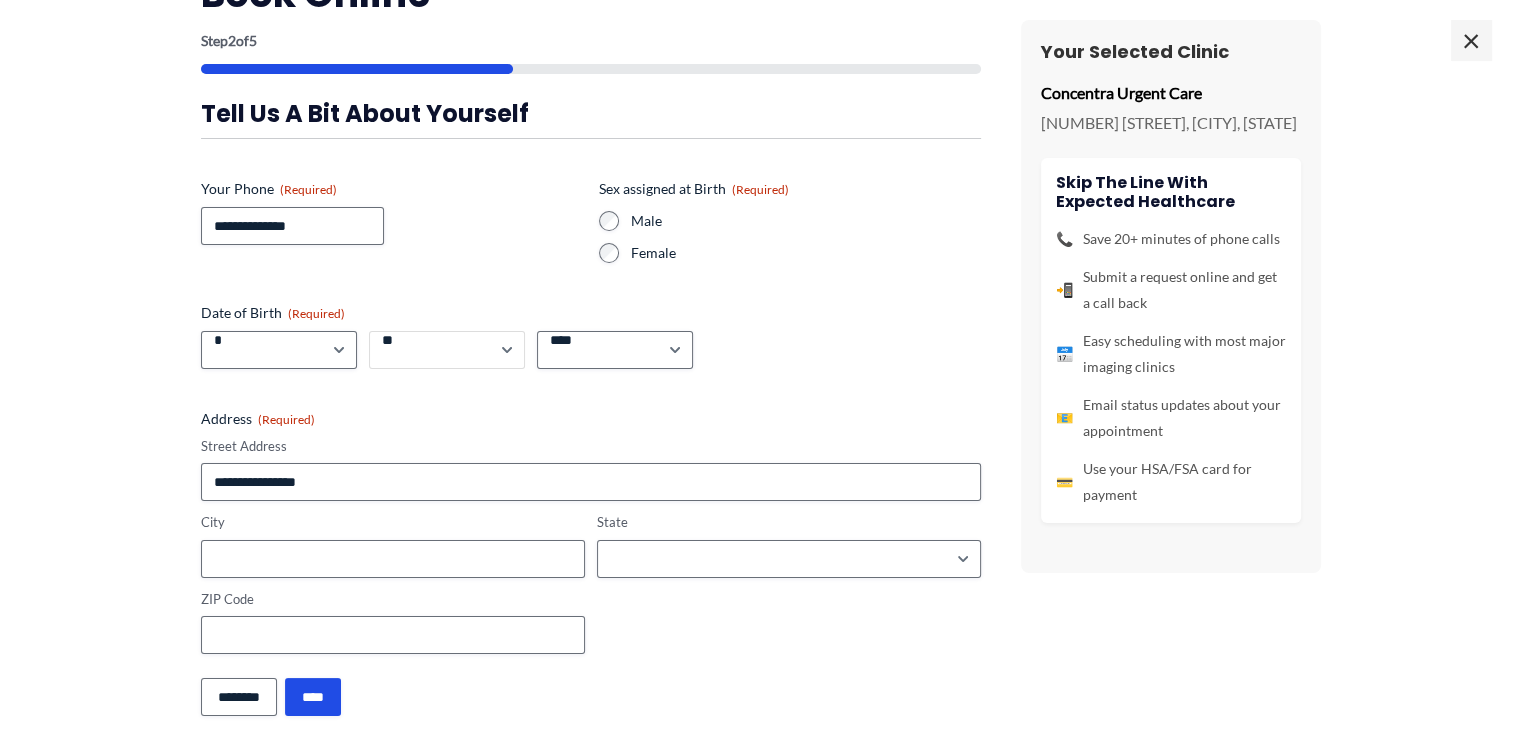 click on "*** * * * * * * * * * ** ** ** ** ** ** ** ** ** ** ** ** ** ** ** ** ** ** ** ** ** **" at bounding box center [447, 350] 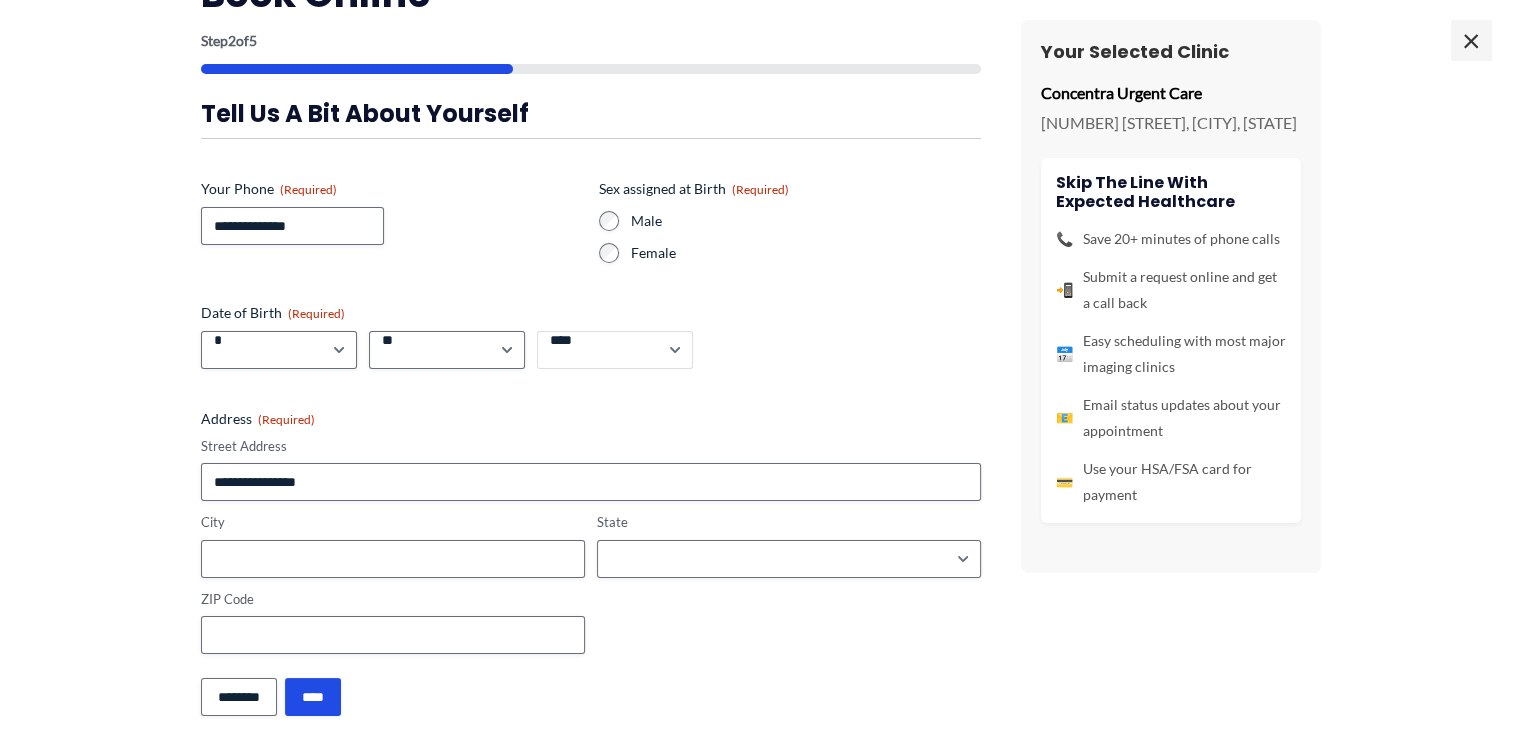 click on "**** **** **** **** **** **** **** **** **** **** **** **** **** **** **** **** **** **** **** **** **** **** **** **** **** **** **** **** **** **** **** **** **** **** **** **** **** **** **** **** **** **** **** **** **** **** **** **** **** **** **** **** **** **** **** **** **** **** **** **** **** **** **** **** **** **** **** **** **** **** **** **** **** **** **** **** **** **** **** **** **** **** **** **** **** **** **** **** **** **** **** **** **** **** **** **** **** **** **** **** **** **** **** **** **** **** **** ****" at bounding box center (615, 350) 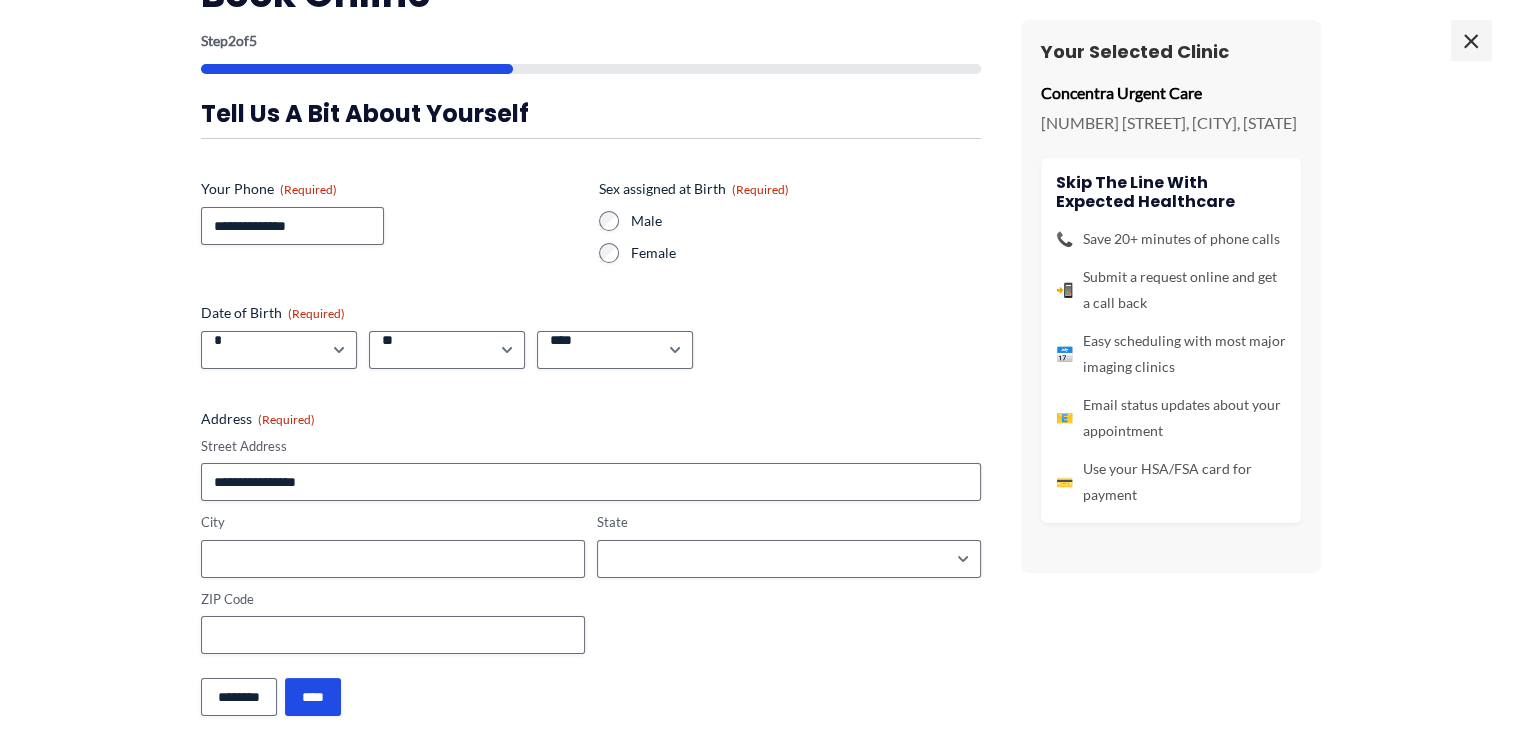 click on "**********" at bounding box center [591, 376] 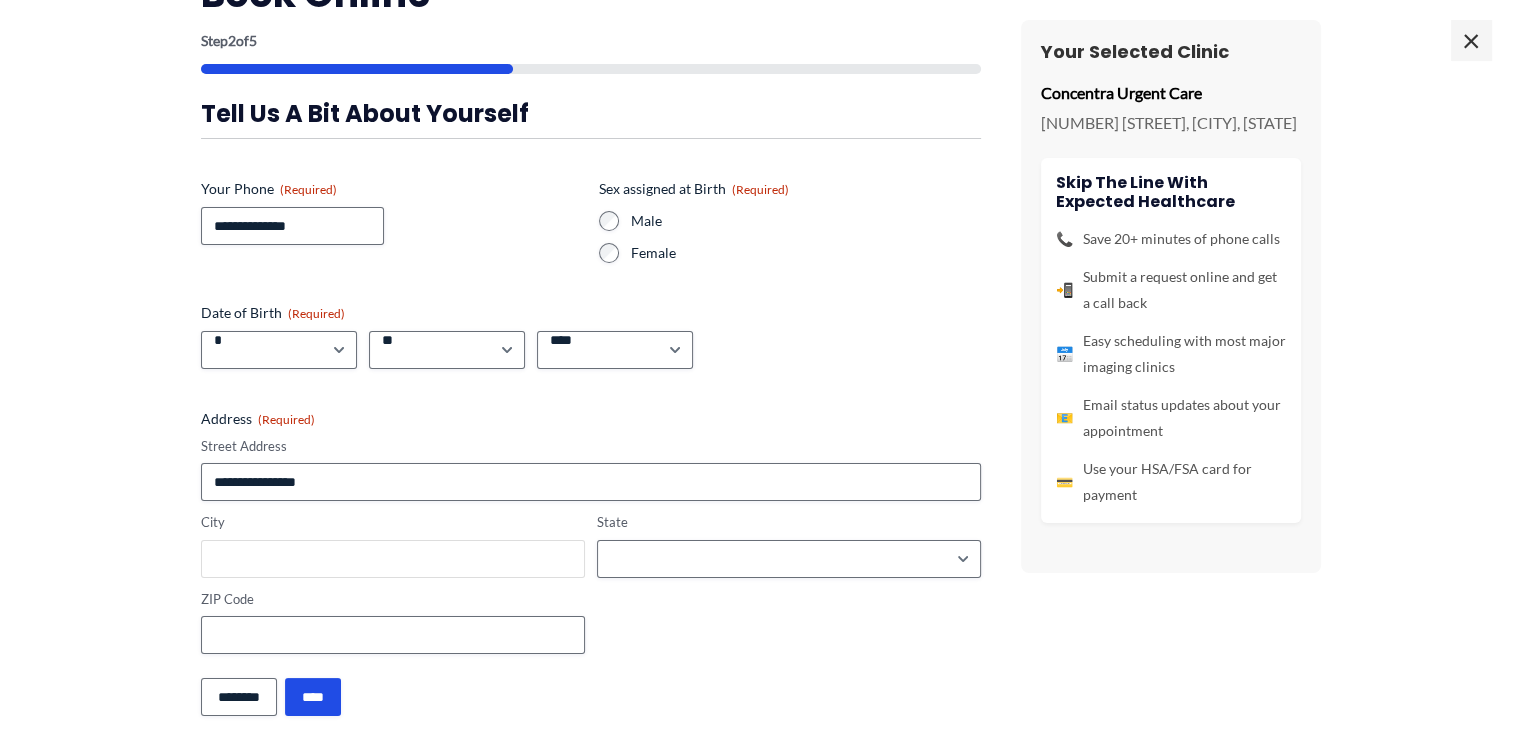 click on "City" at bounding box center (393, 559) 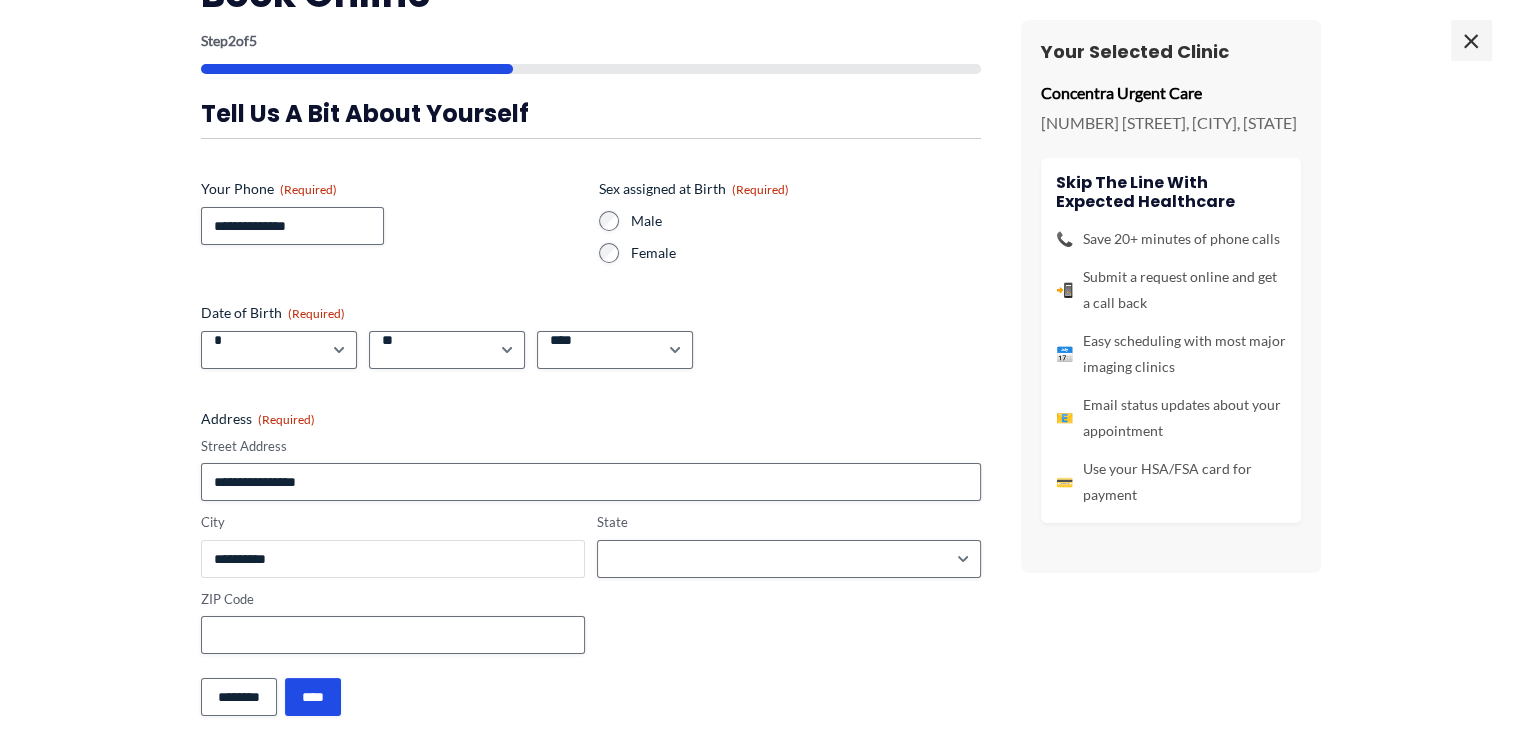type on "**********" 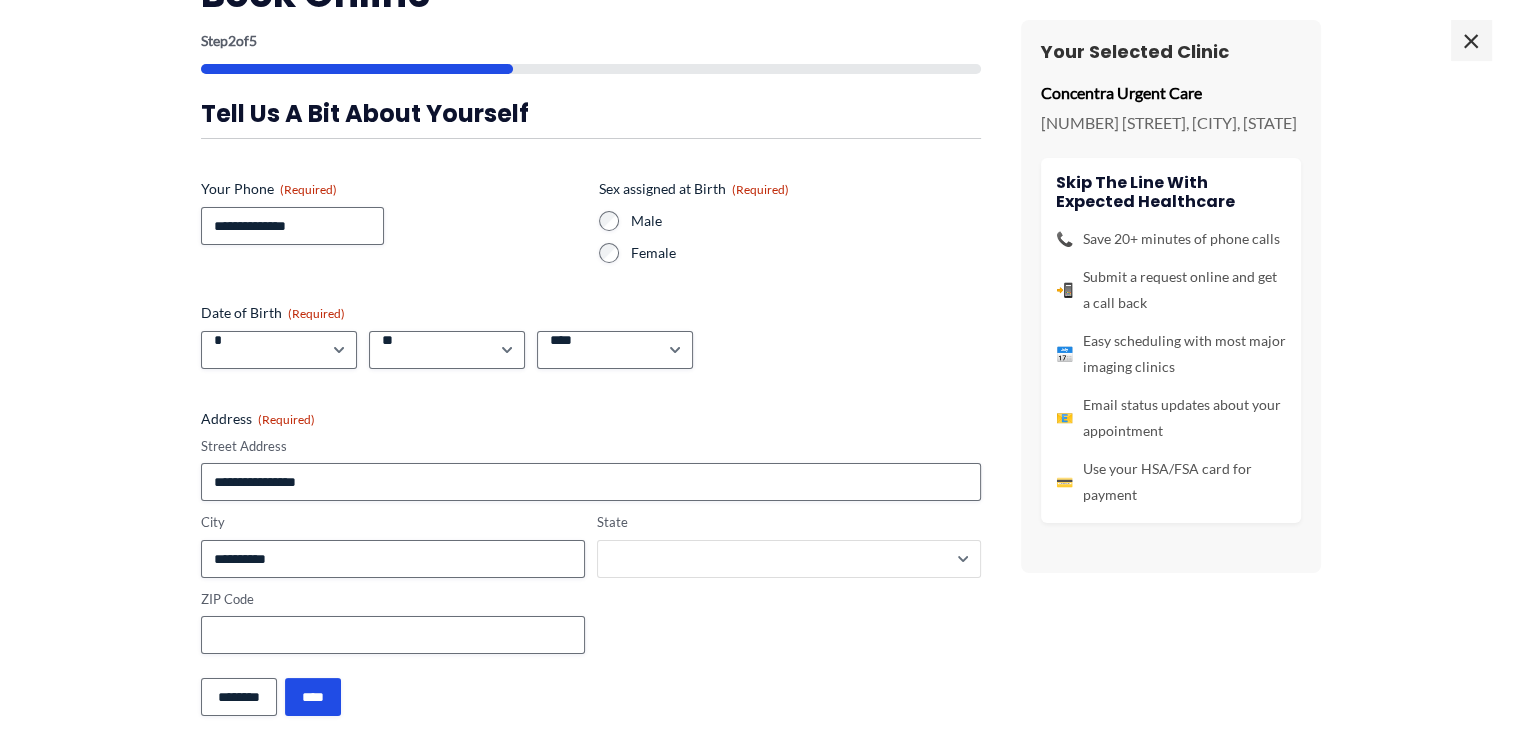click on "**********" at bounding box center [789, 559] 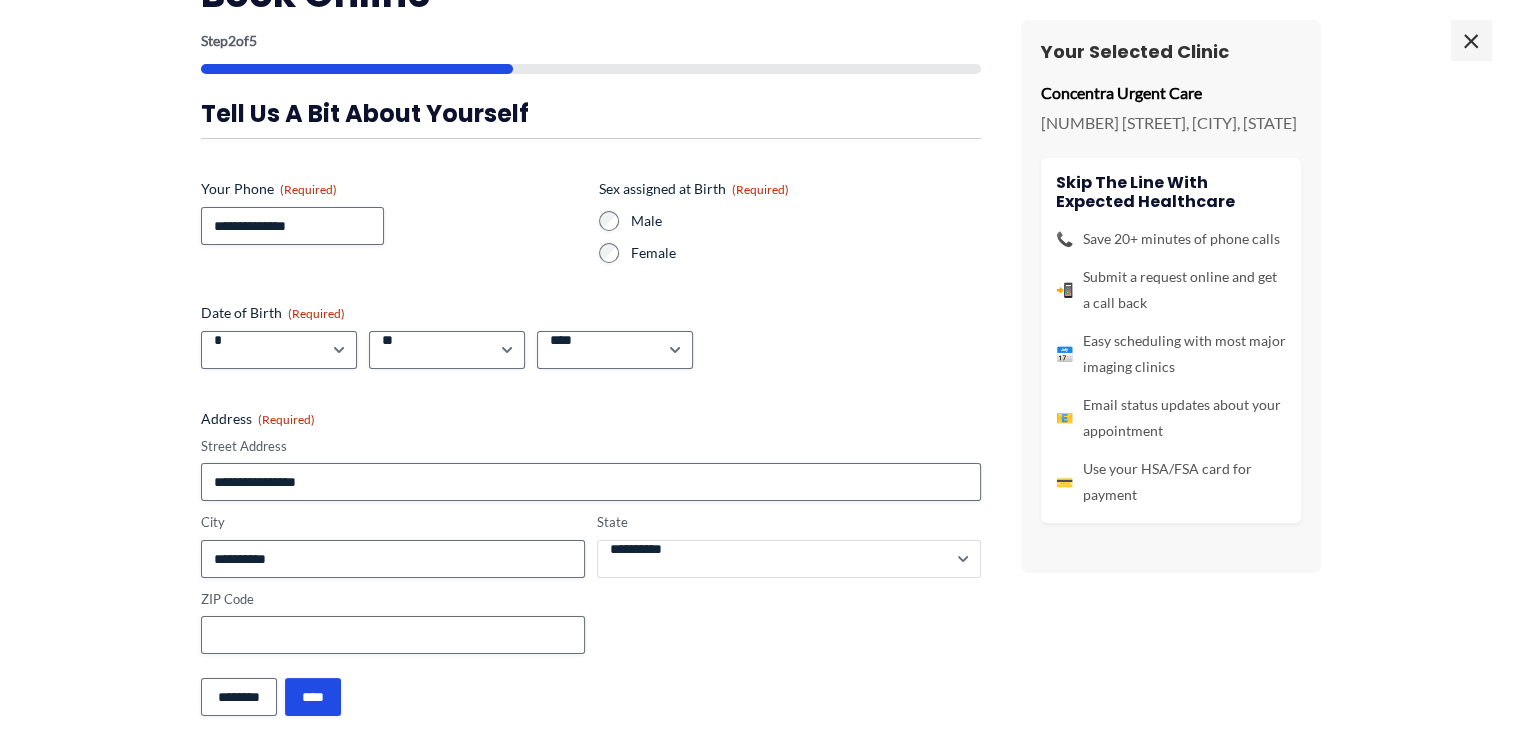 click on "**********" at bounding box center [789, 559] 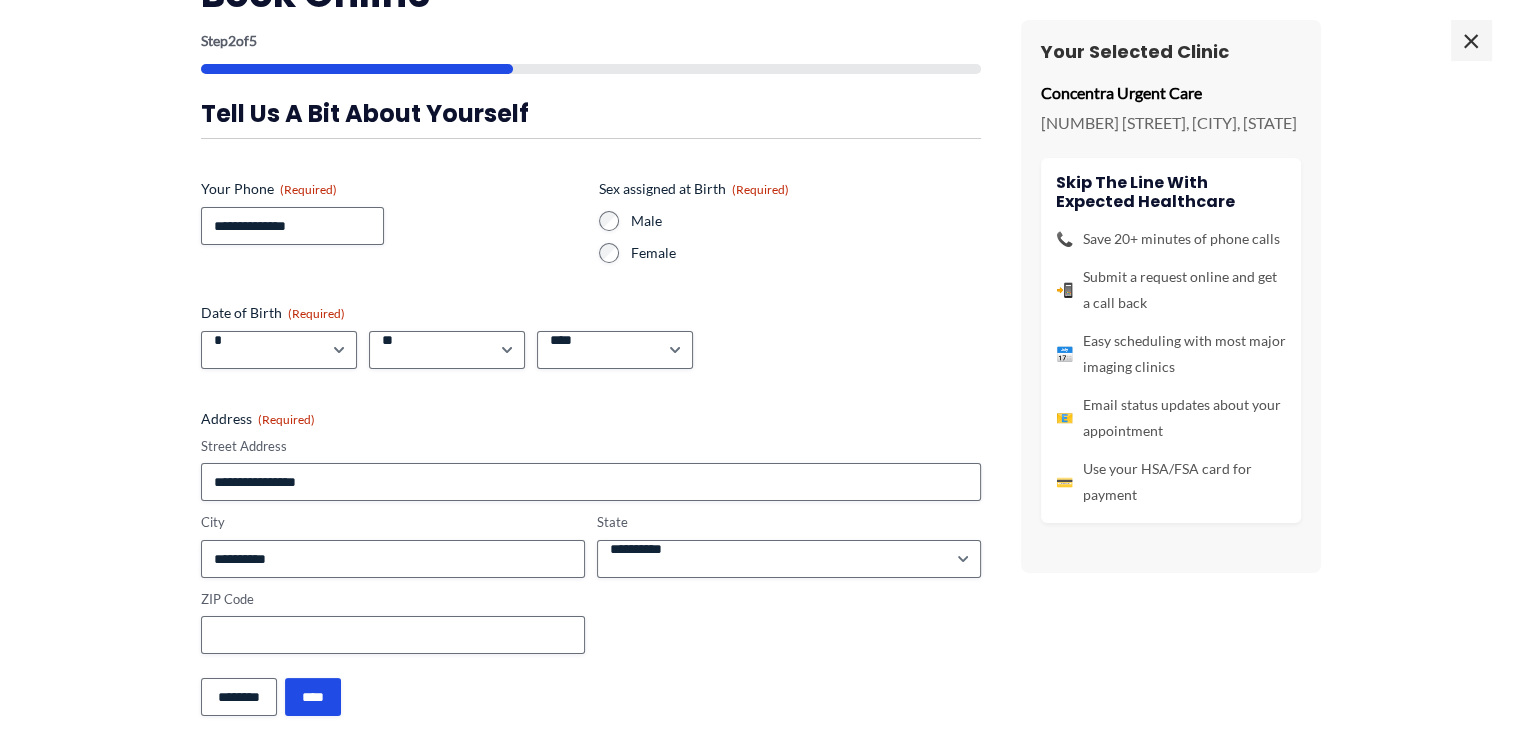 click on "Step  2  of  5
40%" at bounding box center [591, 54] 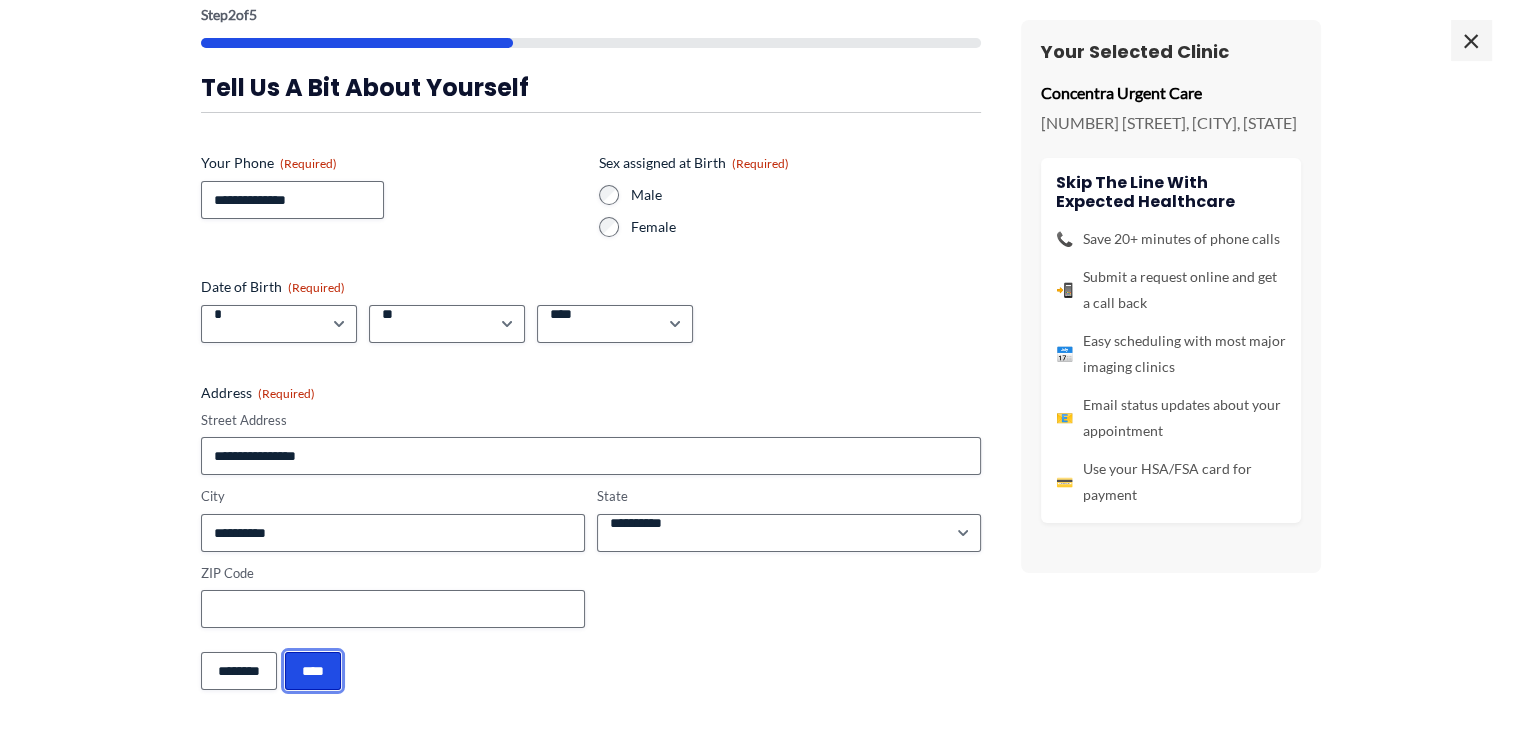 click on "****" at bounding box center (313, 671) 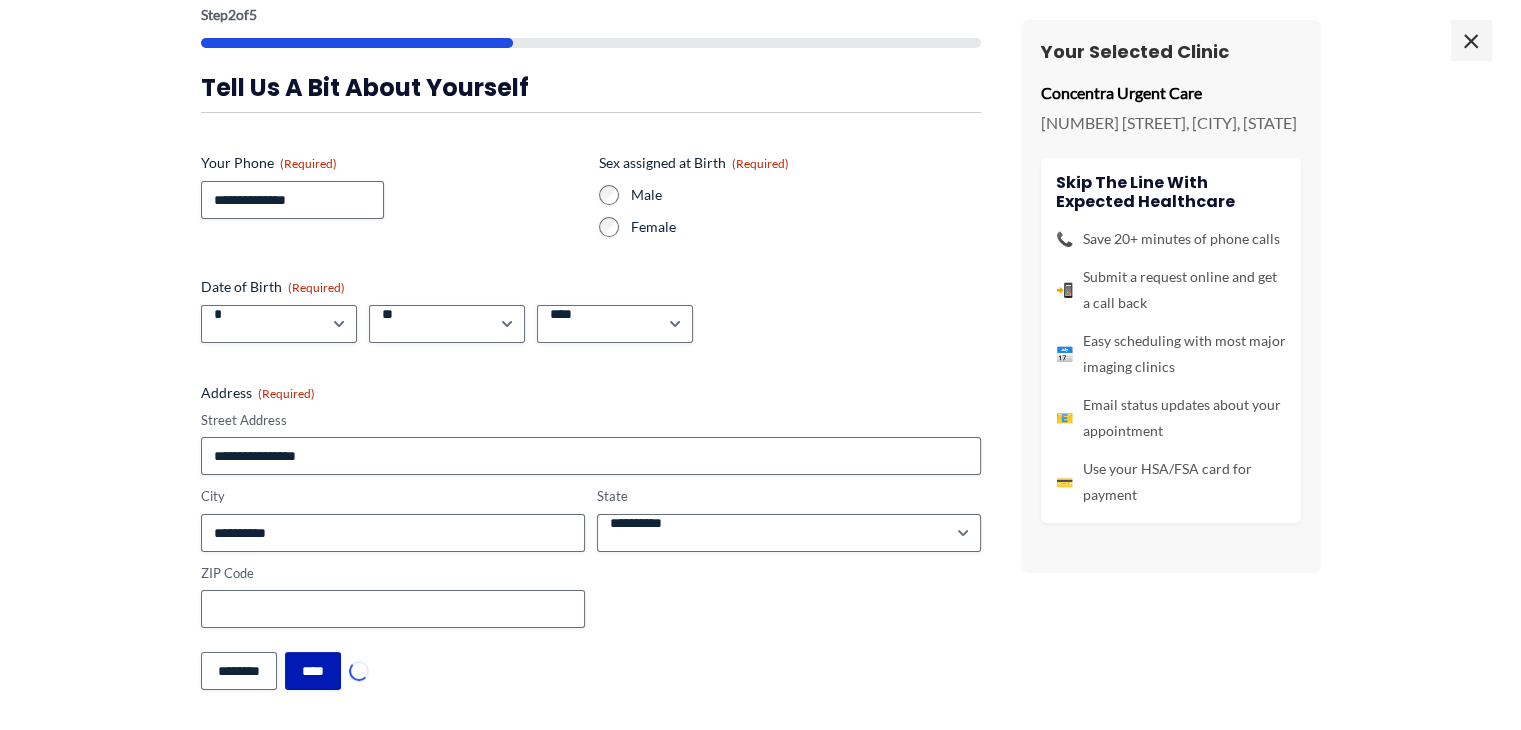 scroll, scrollTop: 60, scrollLeft: 0, axis: vertical 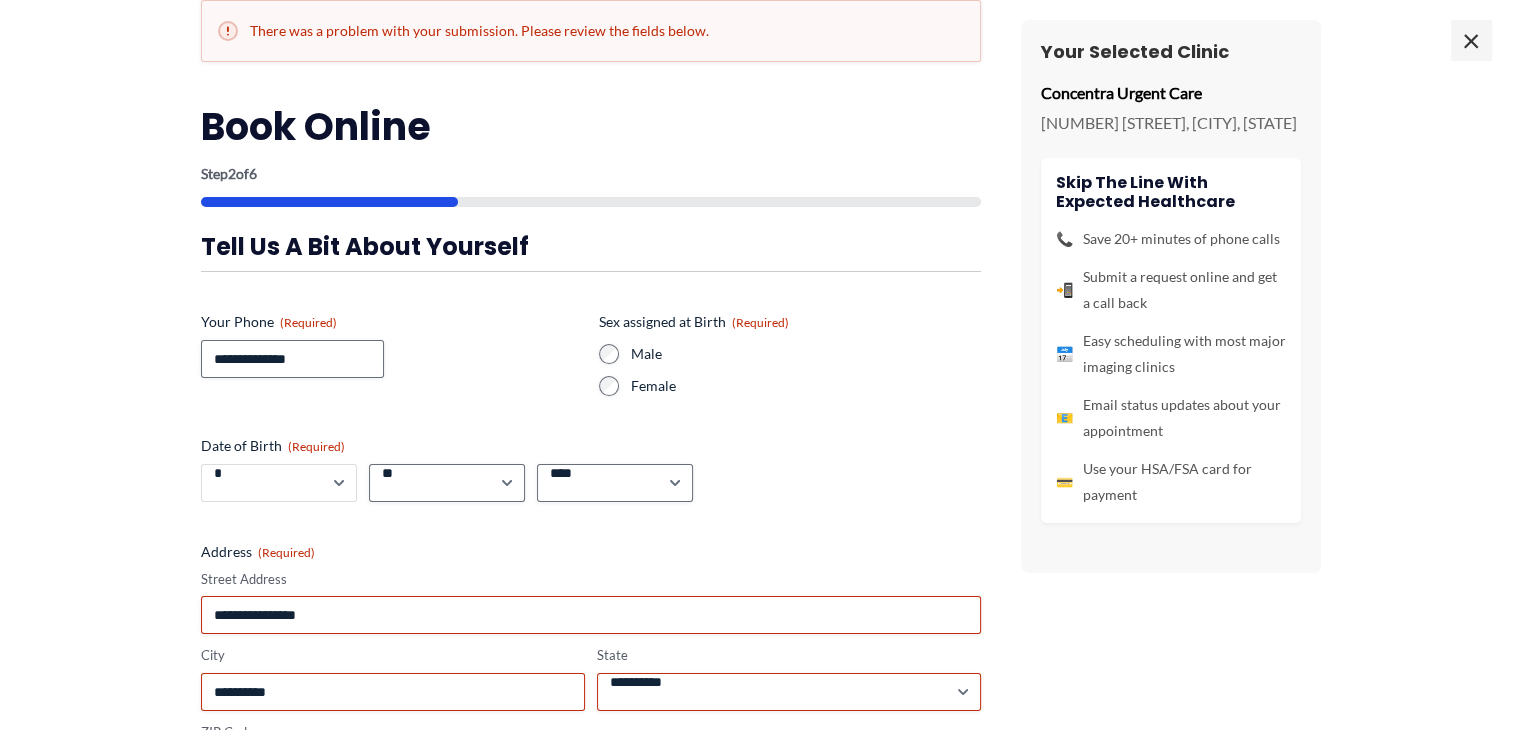 click on "***** * * * * * * * * * ** ** **" at bounding box center (279, 483) 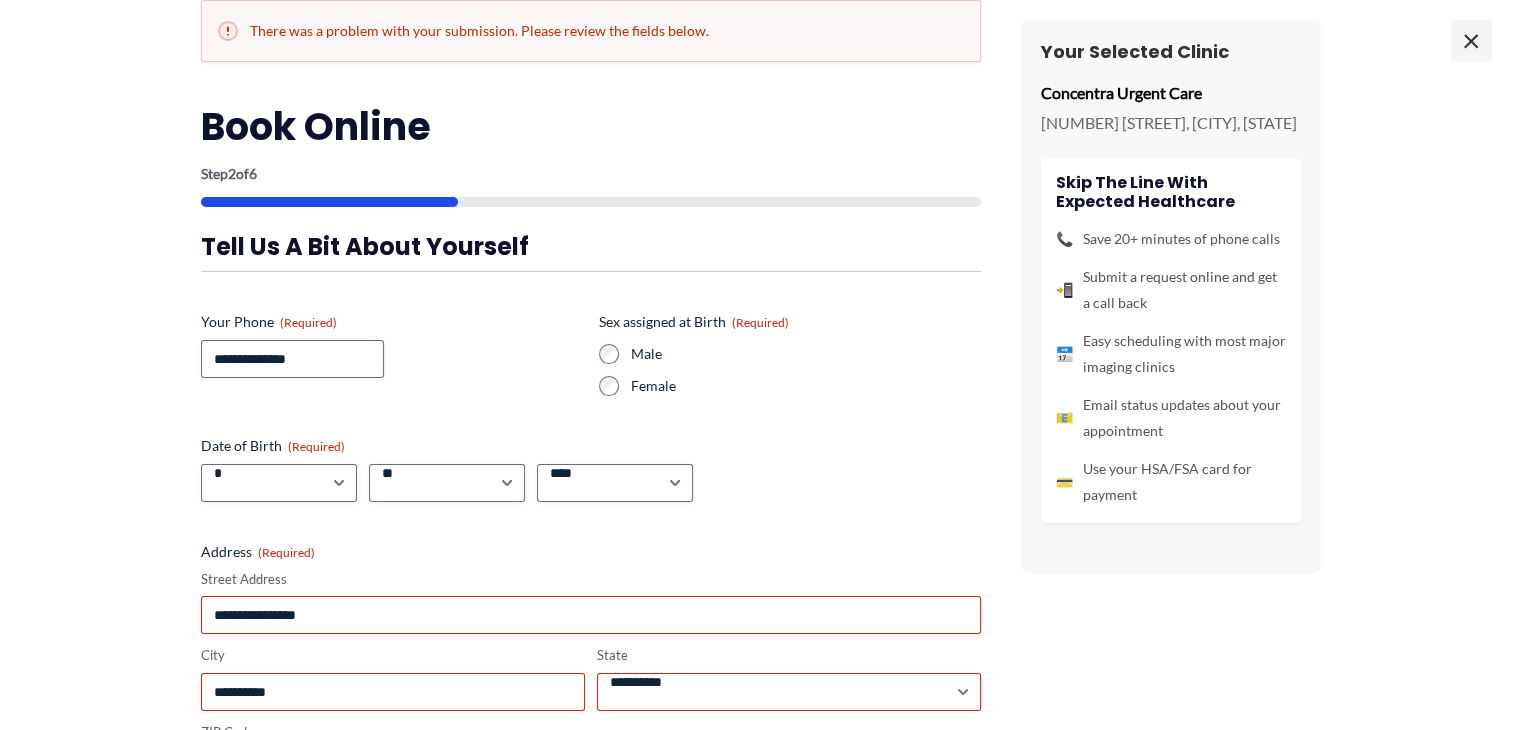 click on "**********" at bounding box center [392, 354] 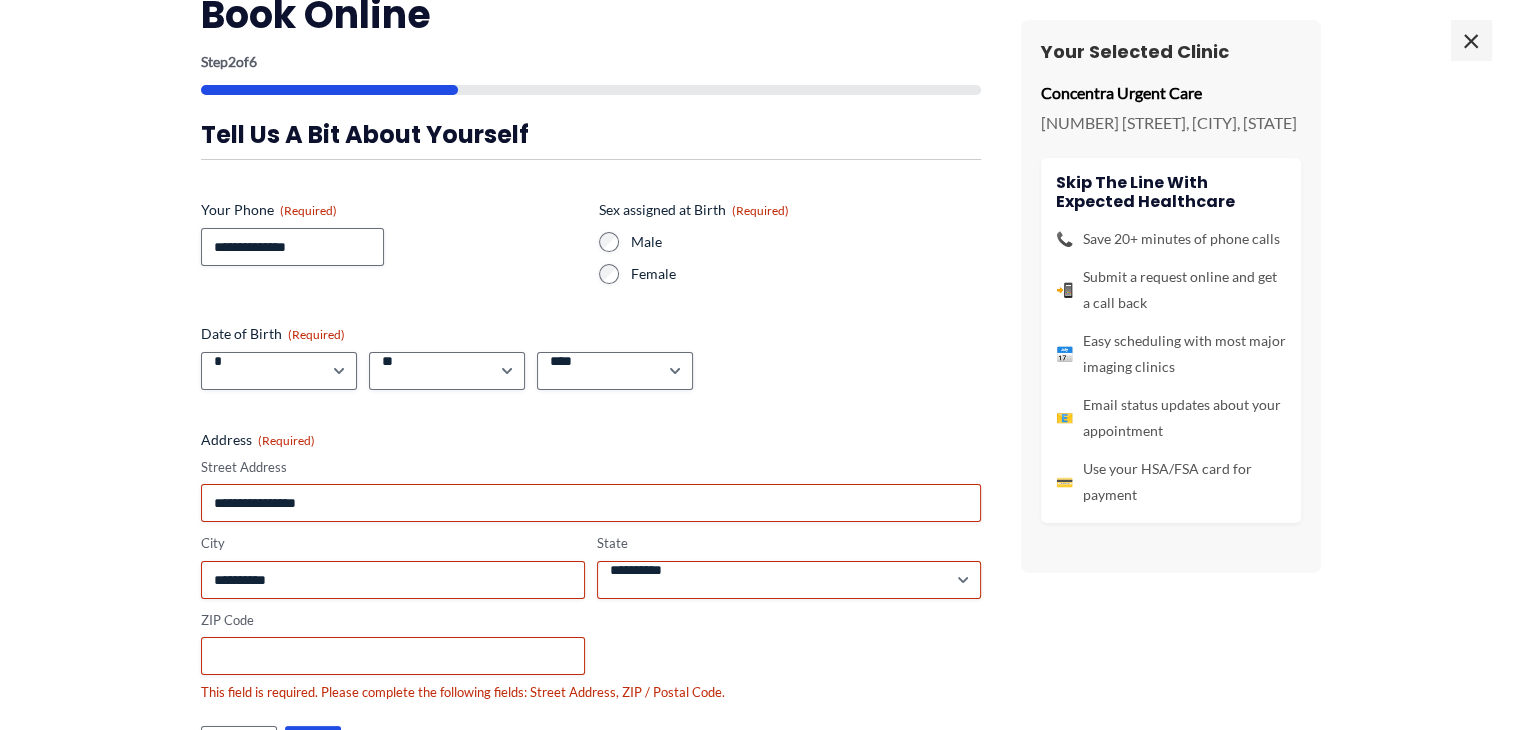 scroll, scrollTop: 245, scrollLeft: 0, axis: vertical 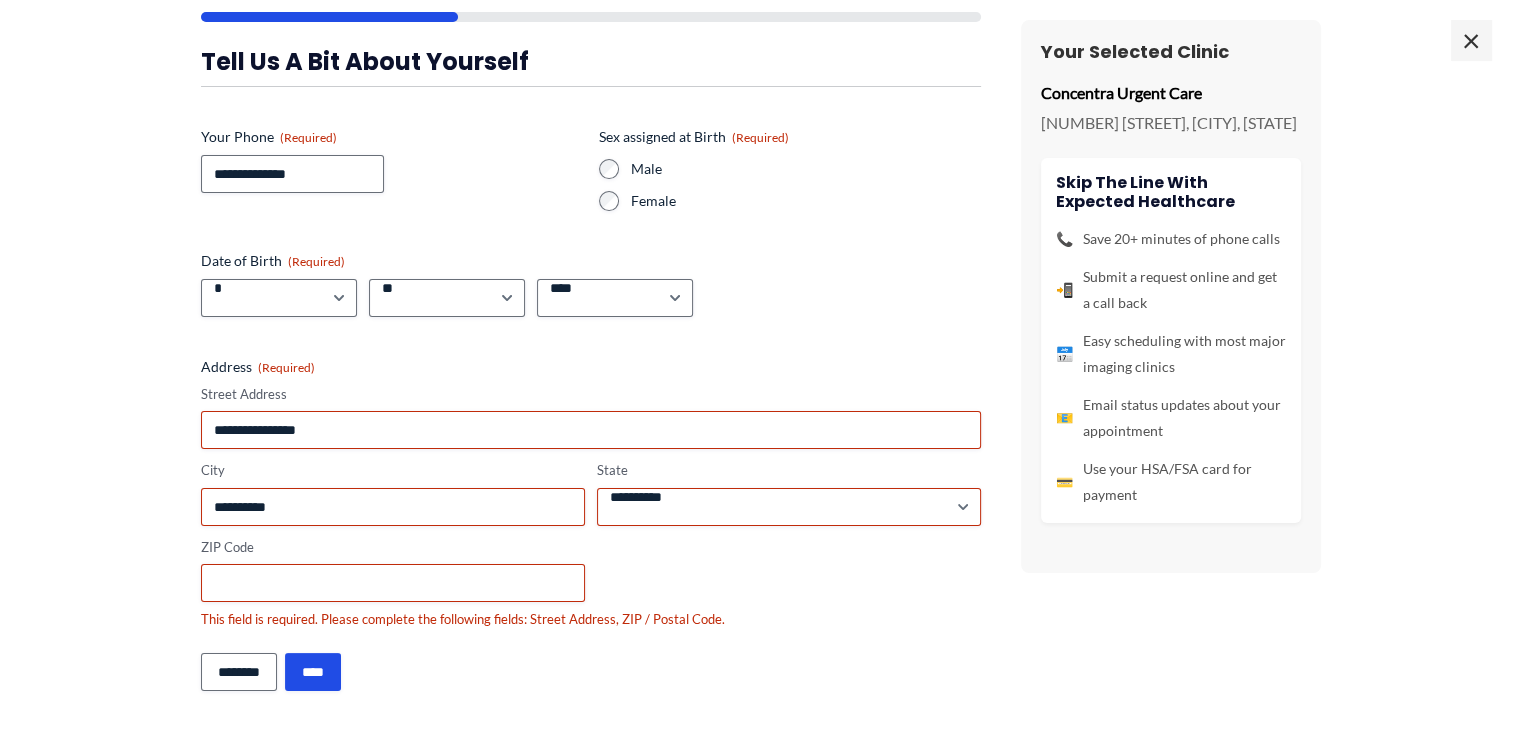 click on "[NUMBER] [STREET], [CITY], [STATE]" at bounding box center [1171, 123] 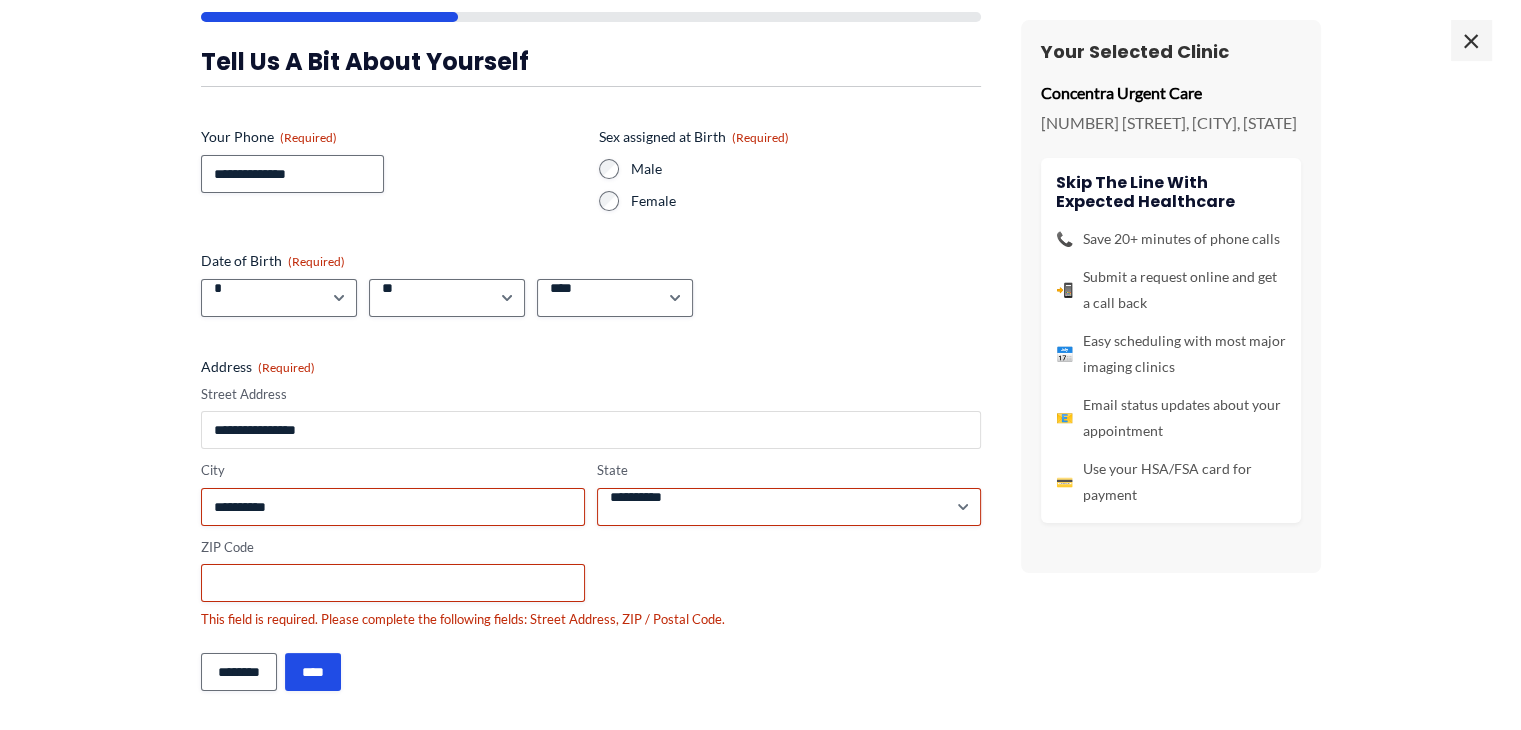 click on "Street Address" at bounding box center [591, 430] 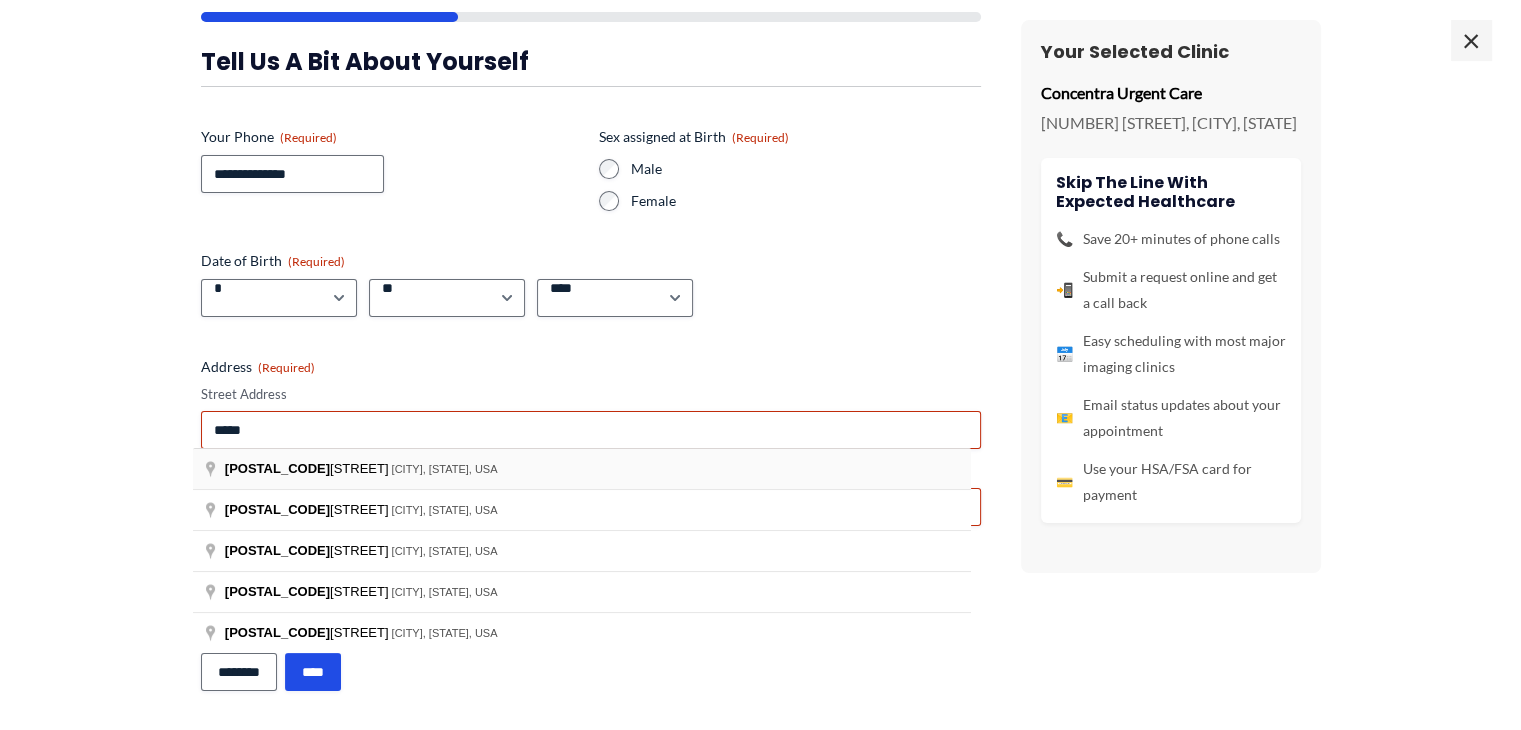 type on "**********" 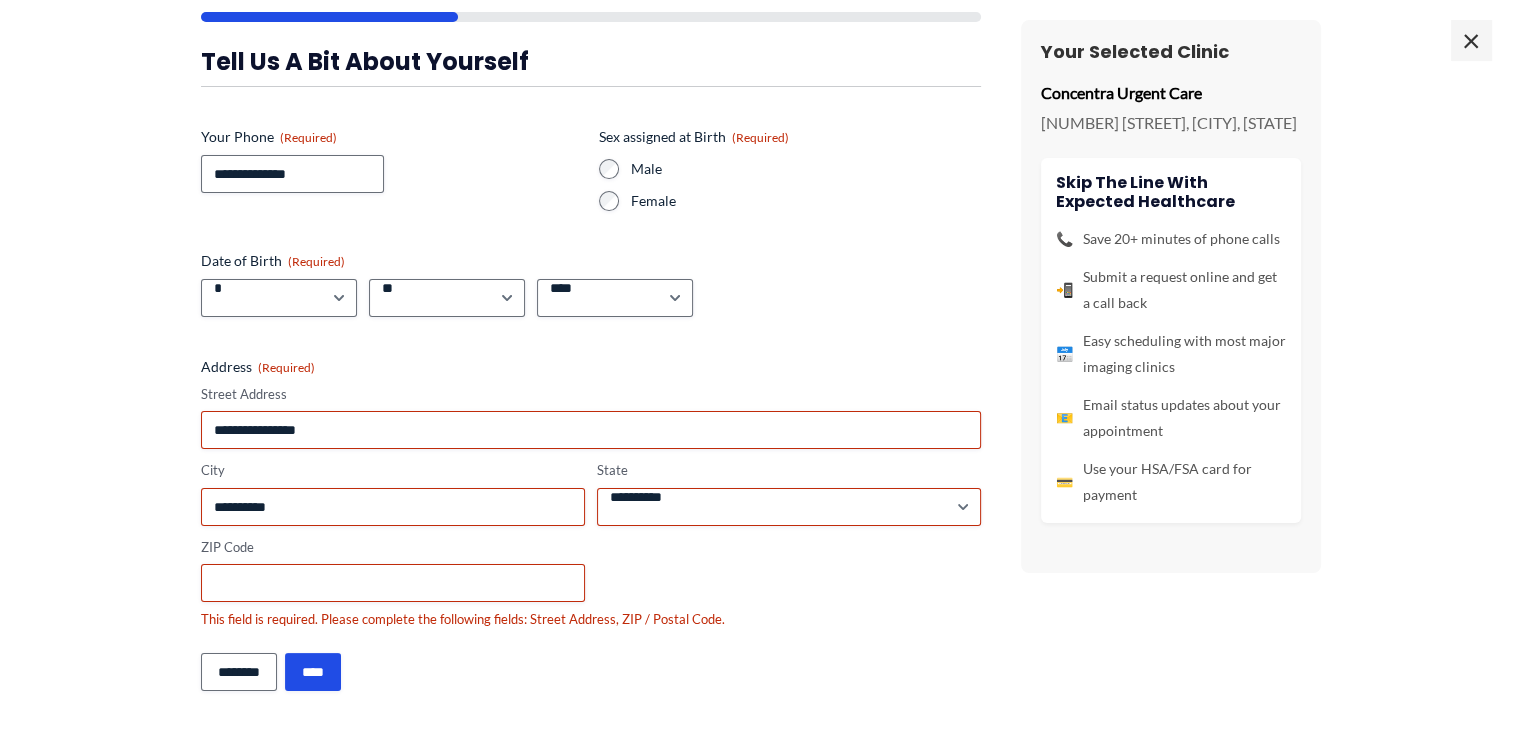 type on "**********" 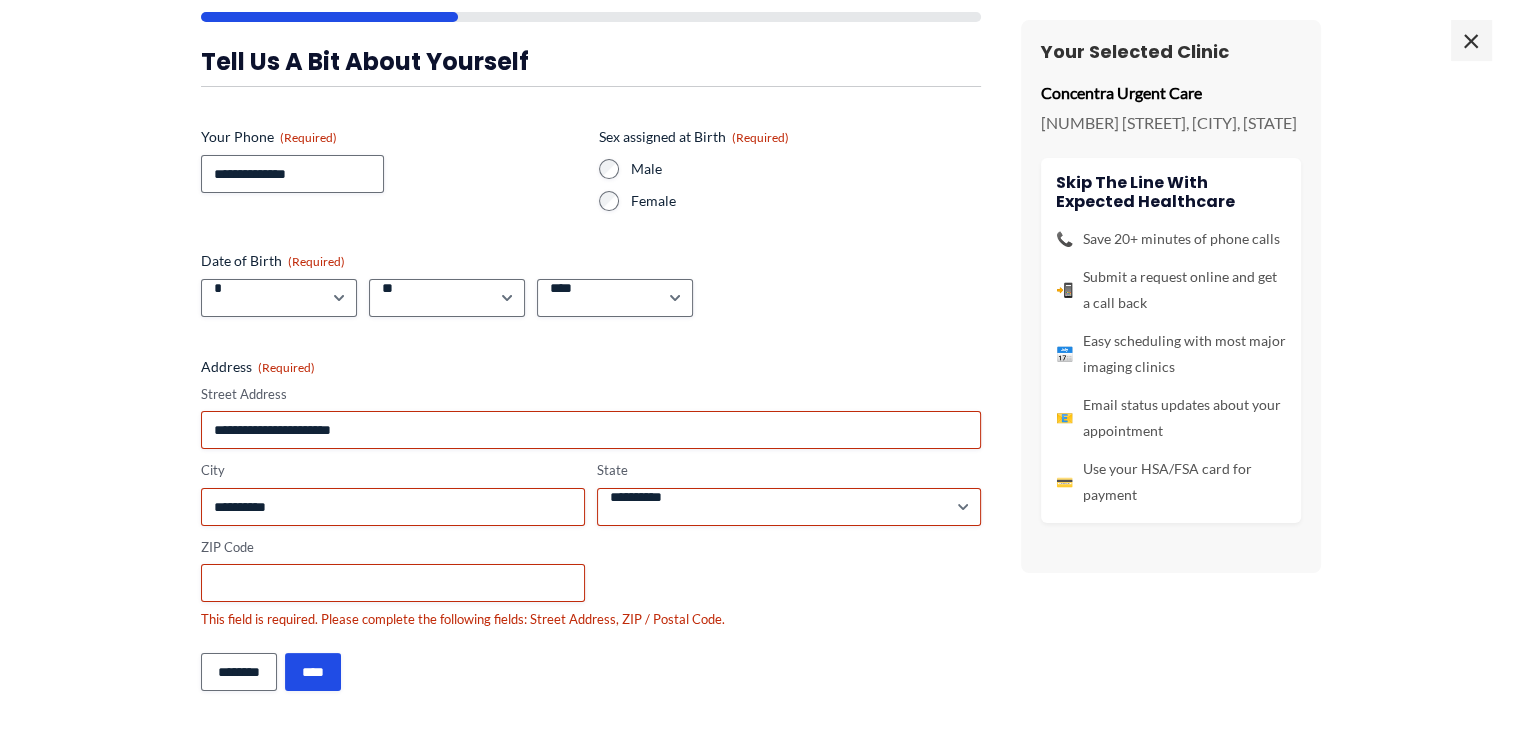 type on "**********" 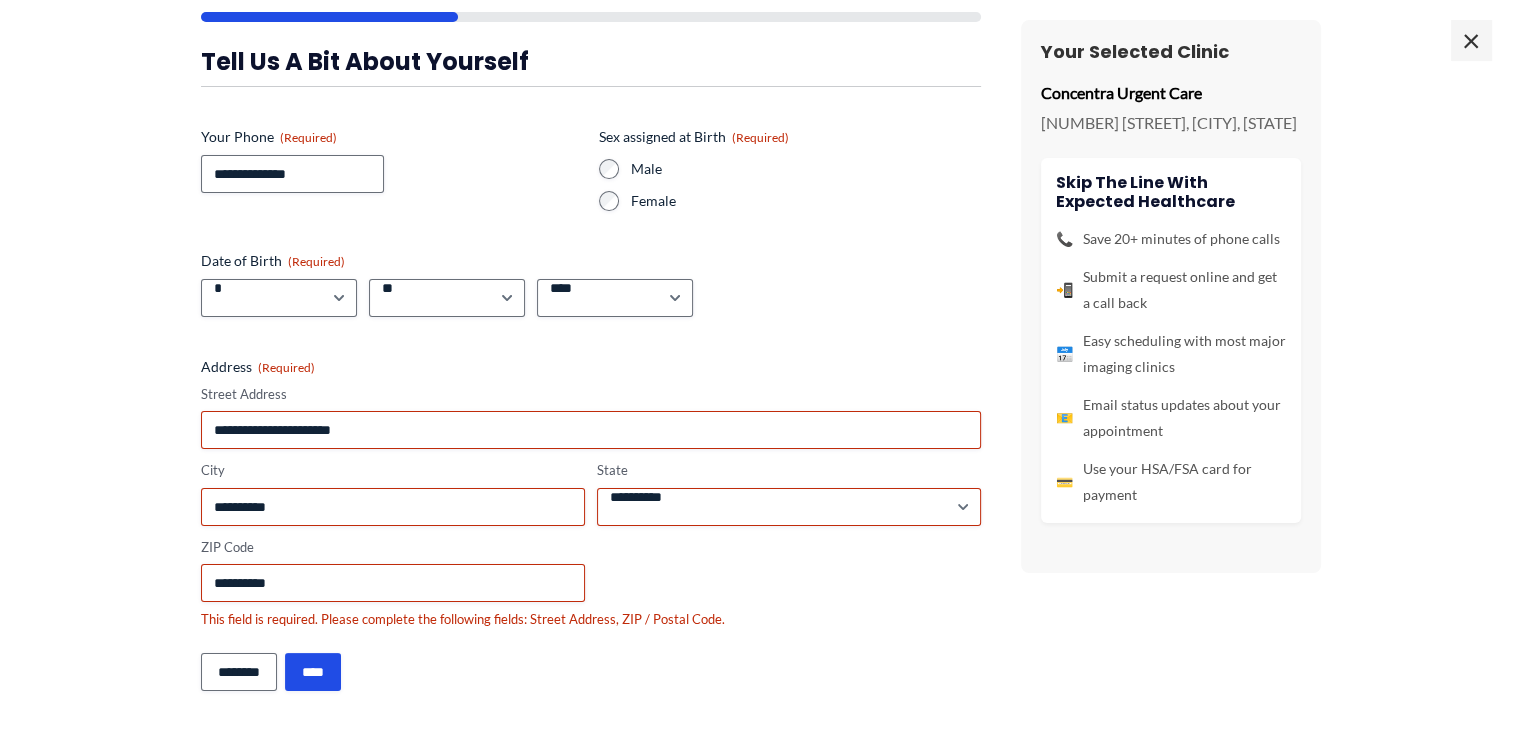scroll, scrollTop: 93, scrollLeft: 0, axis: vertical 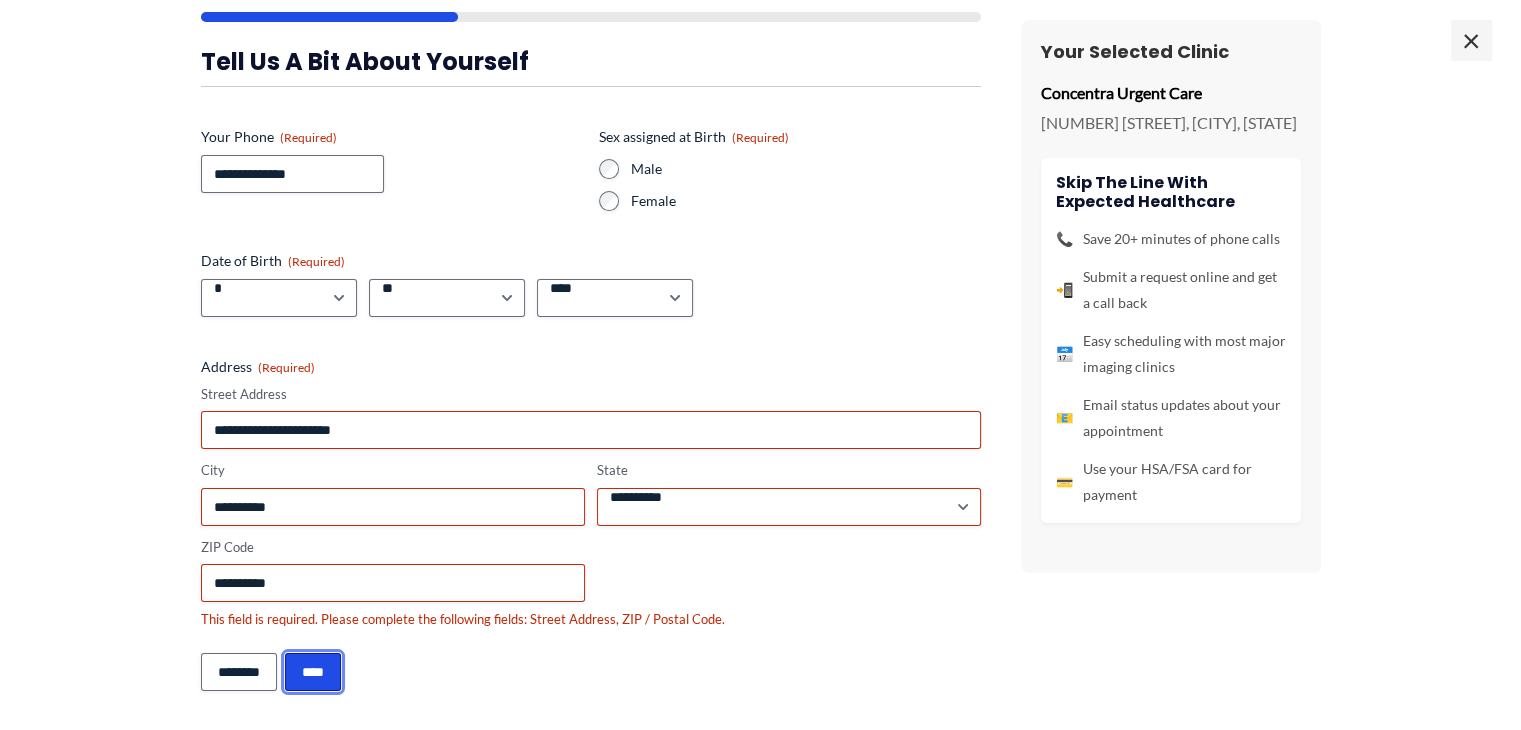 click on "****" at bounding box center (313, 672) 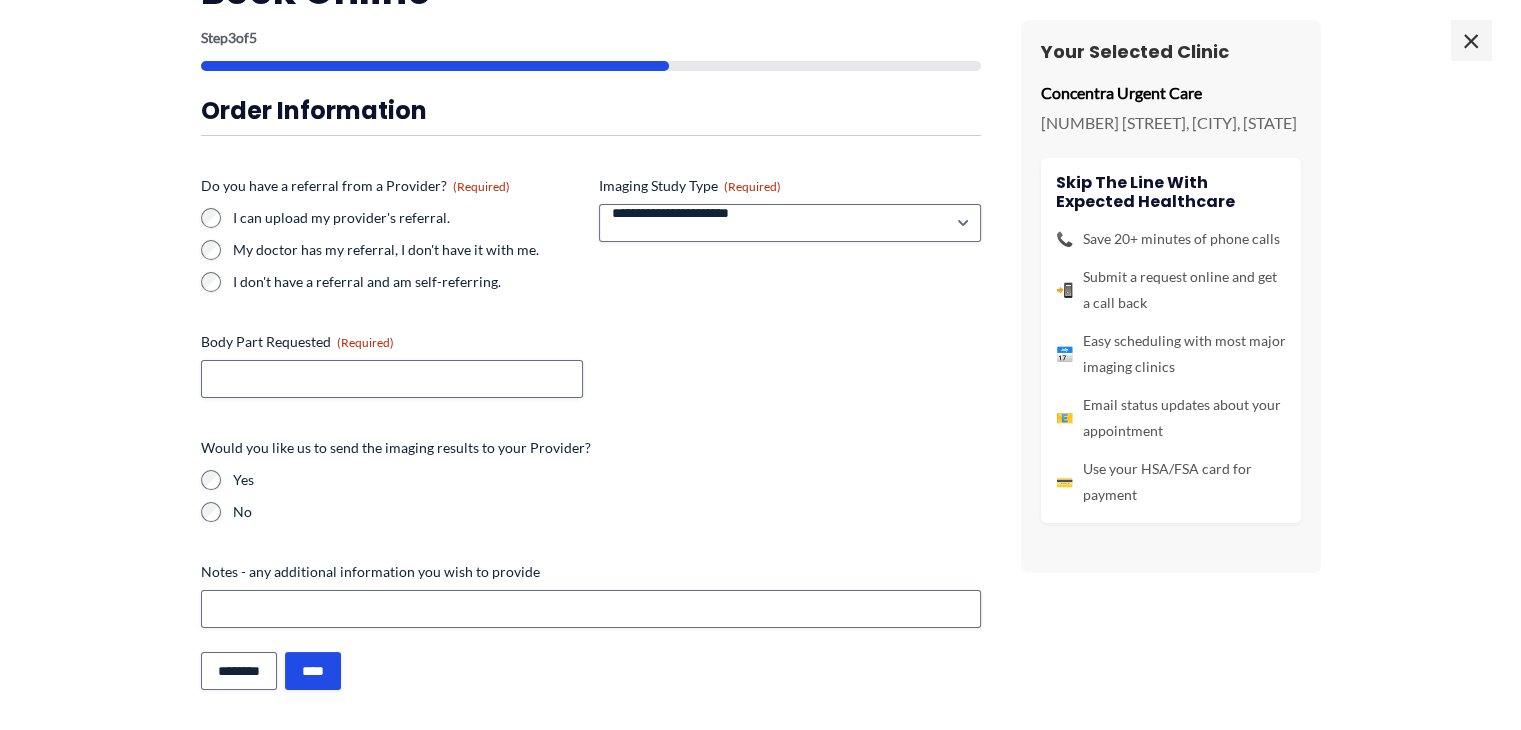 scroll, scrollTop: 0, scrollLeft: 0, axis: both 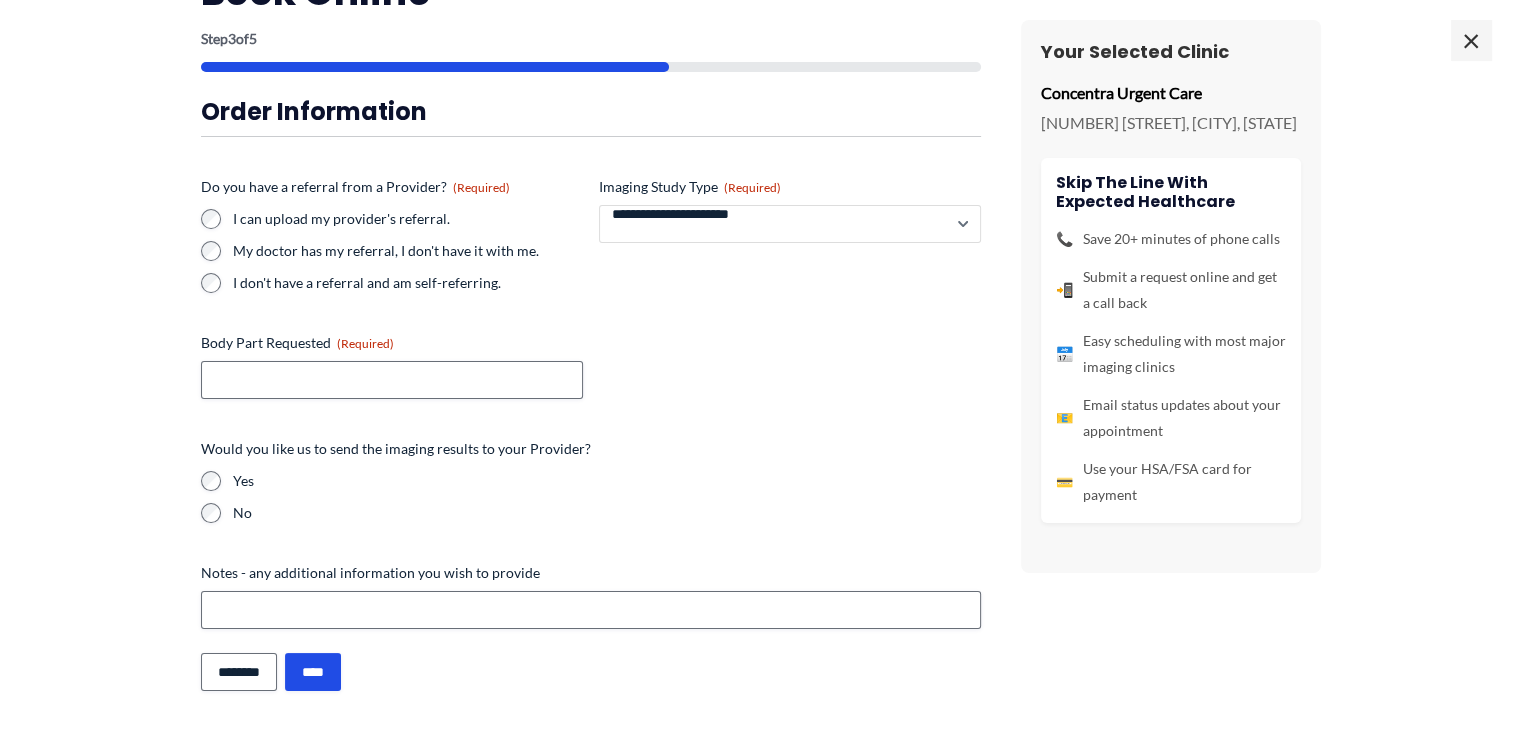click on "**********" at bounding box center (790, 224) 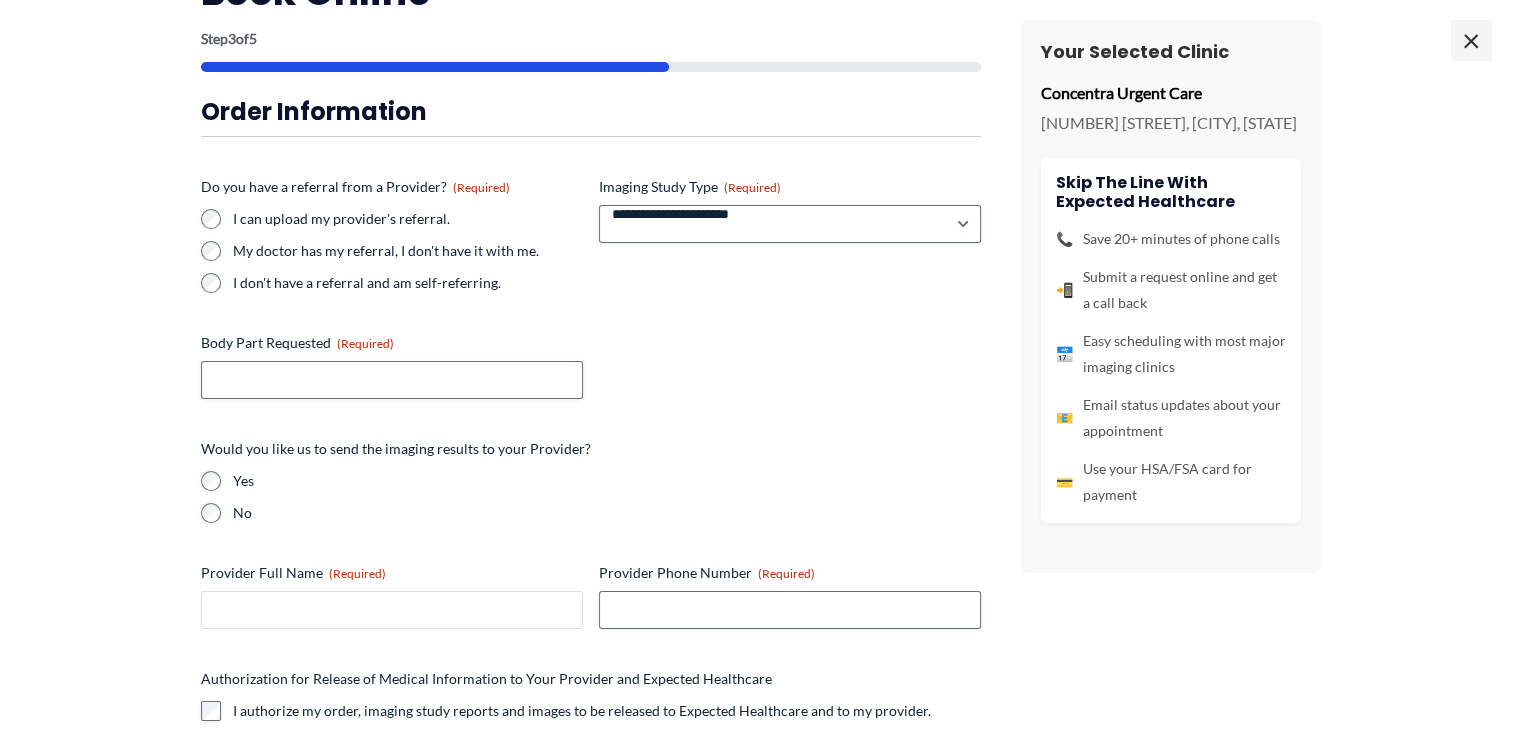 click on "Provider Full Name (Required)" at bounding box center (392, 610) 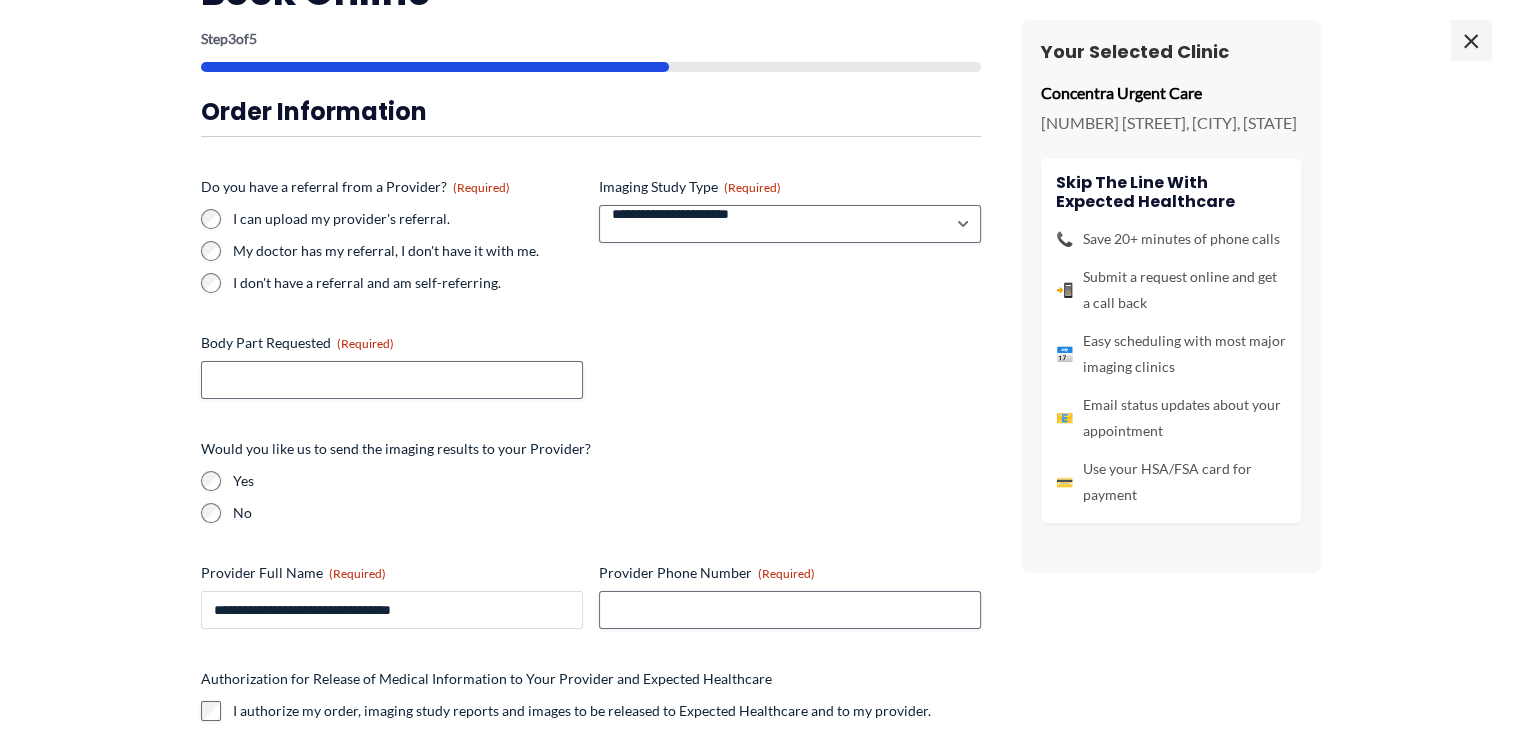 type on "**********" 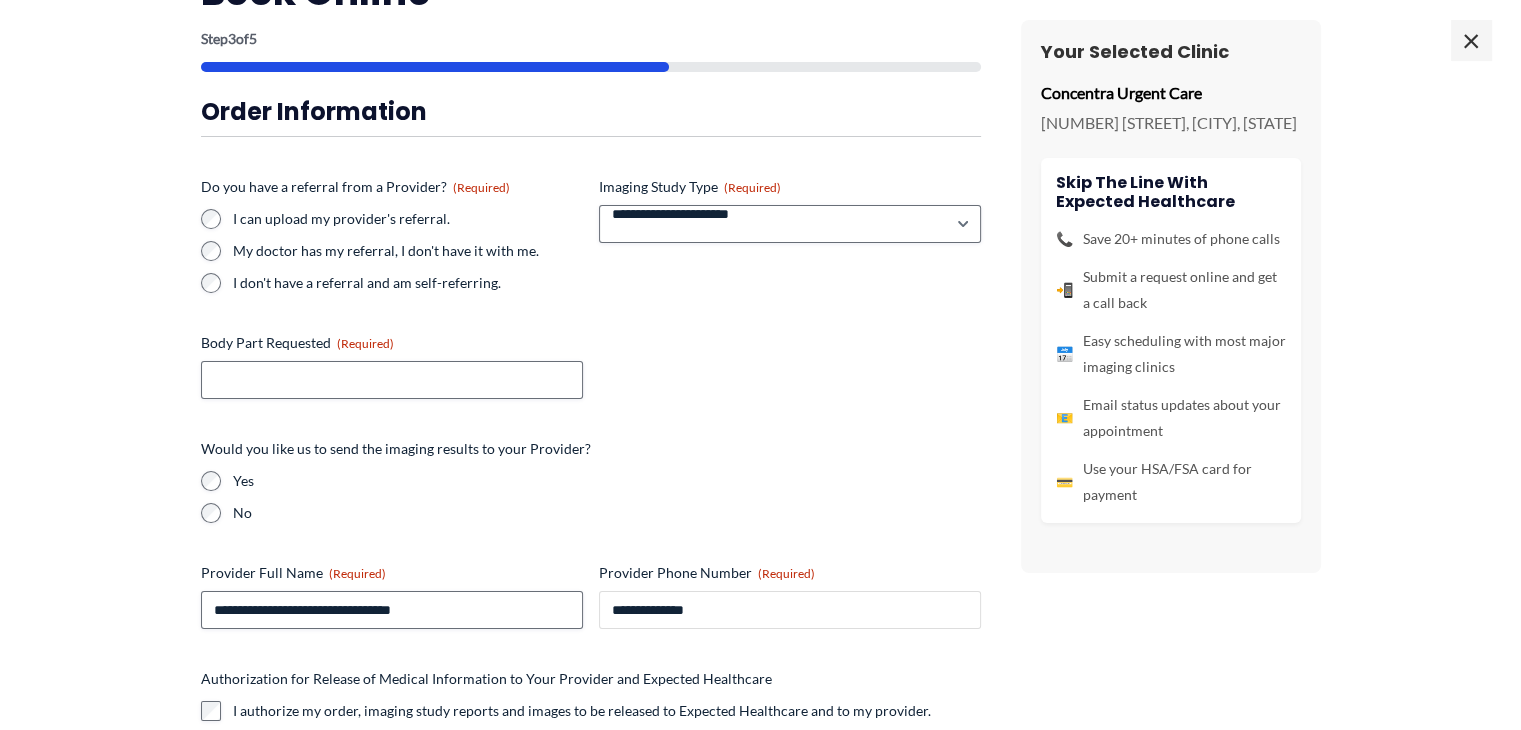 type on "**********" 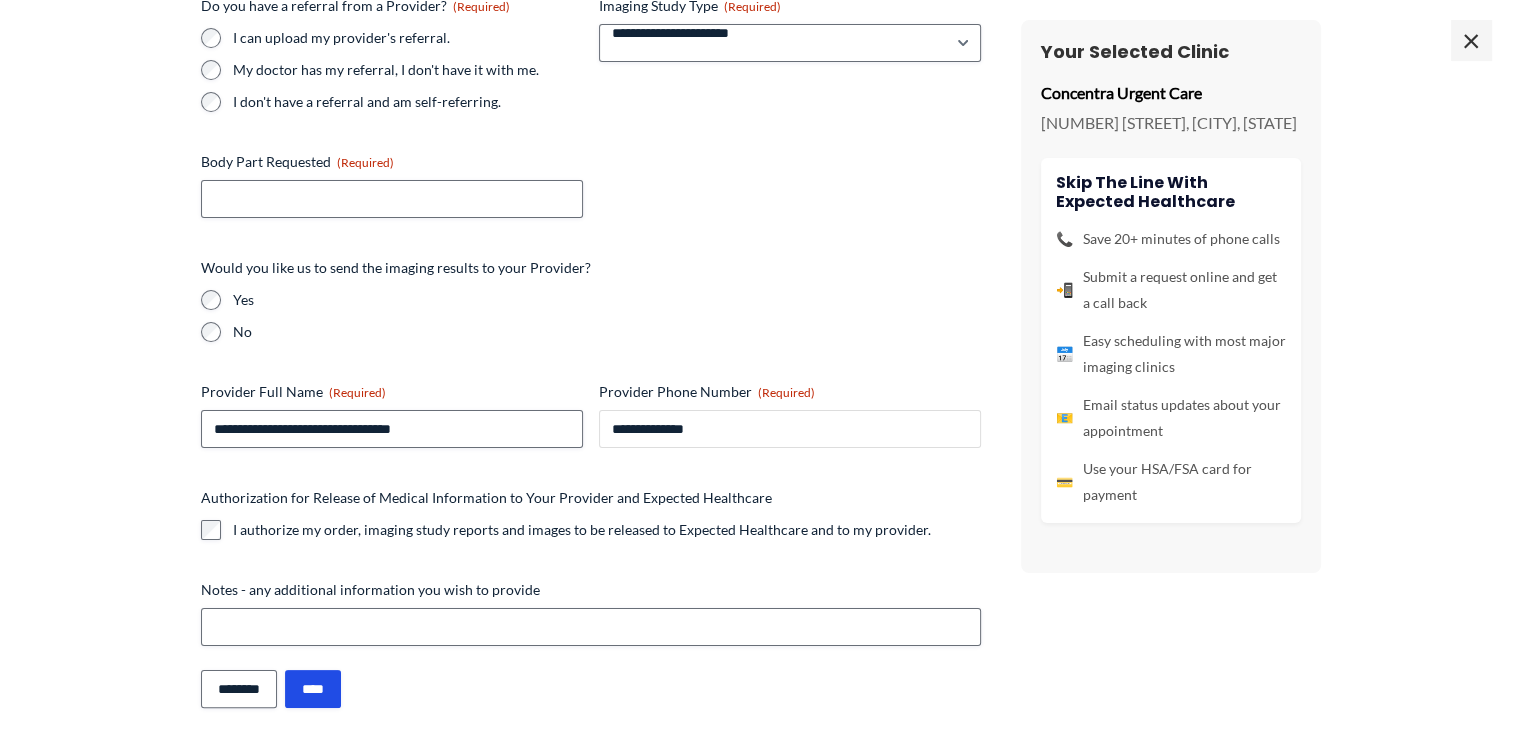 scroll, scrollTop: 292, scrollLeft: 0, axis: vertical 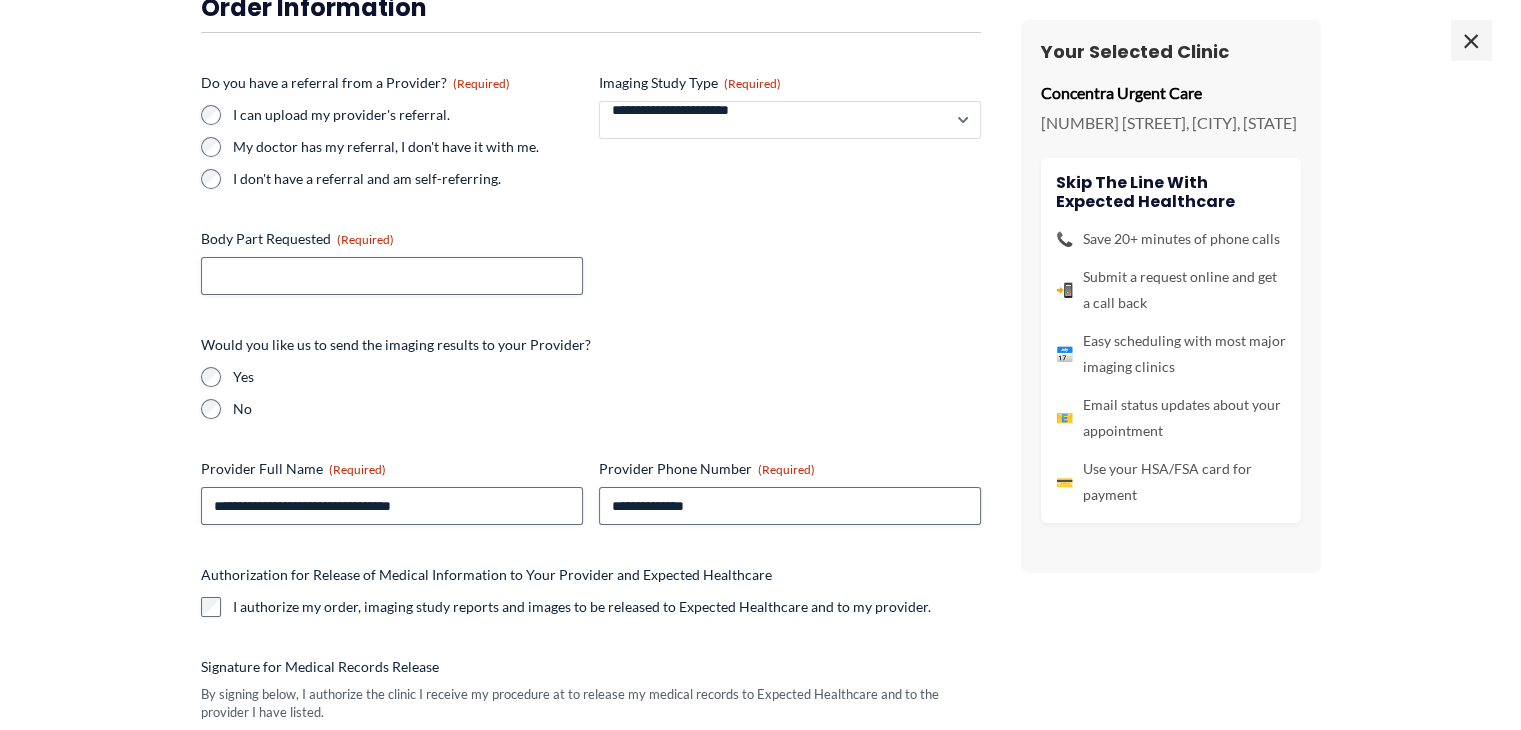 click on "**********" at bounding box center [790, 120] 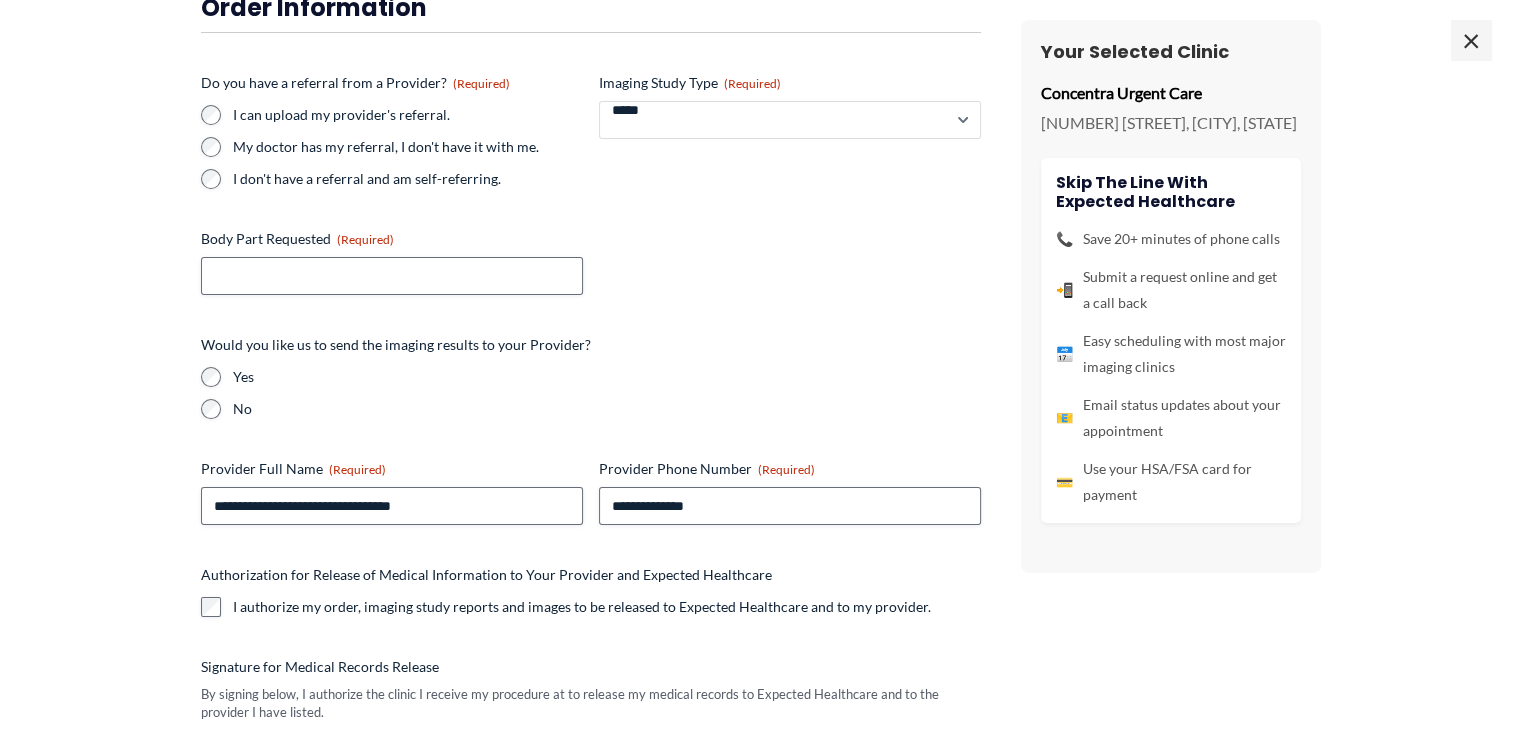 click on "**********" at bounding box center (790, 120) 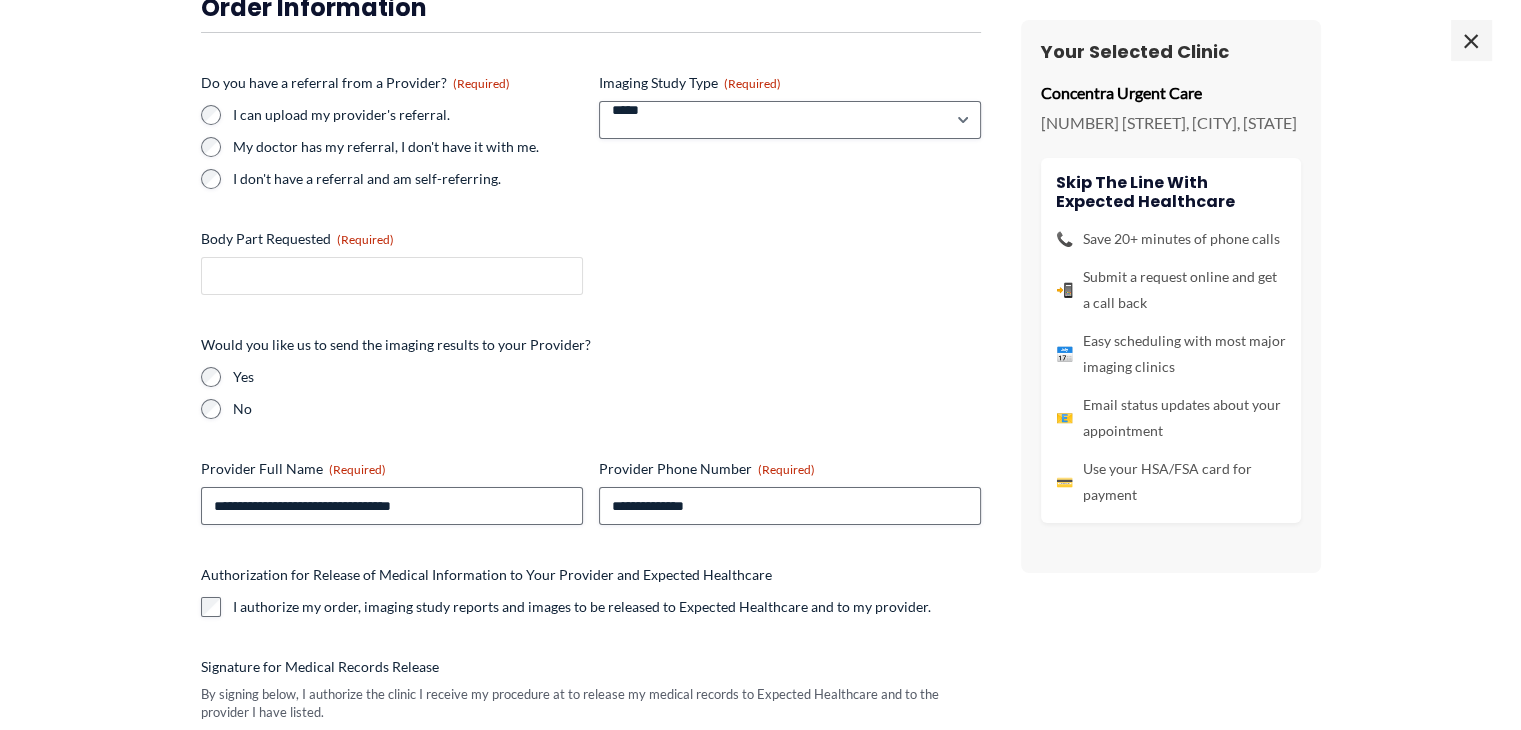 click on "Body Part Requested (Required)" at bounding box center (392, 276) 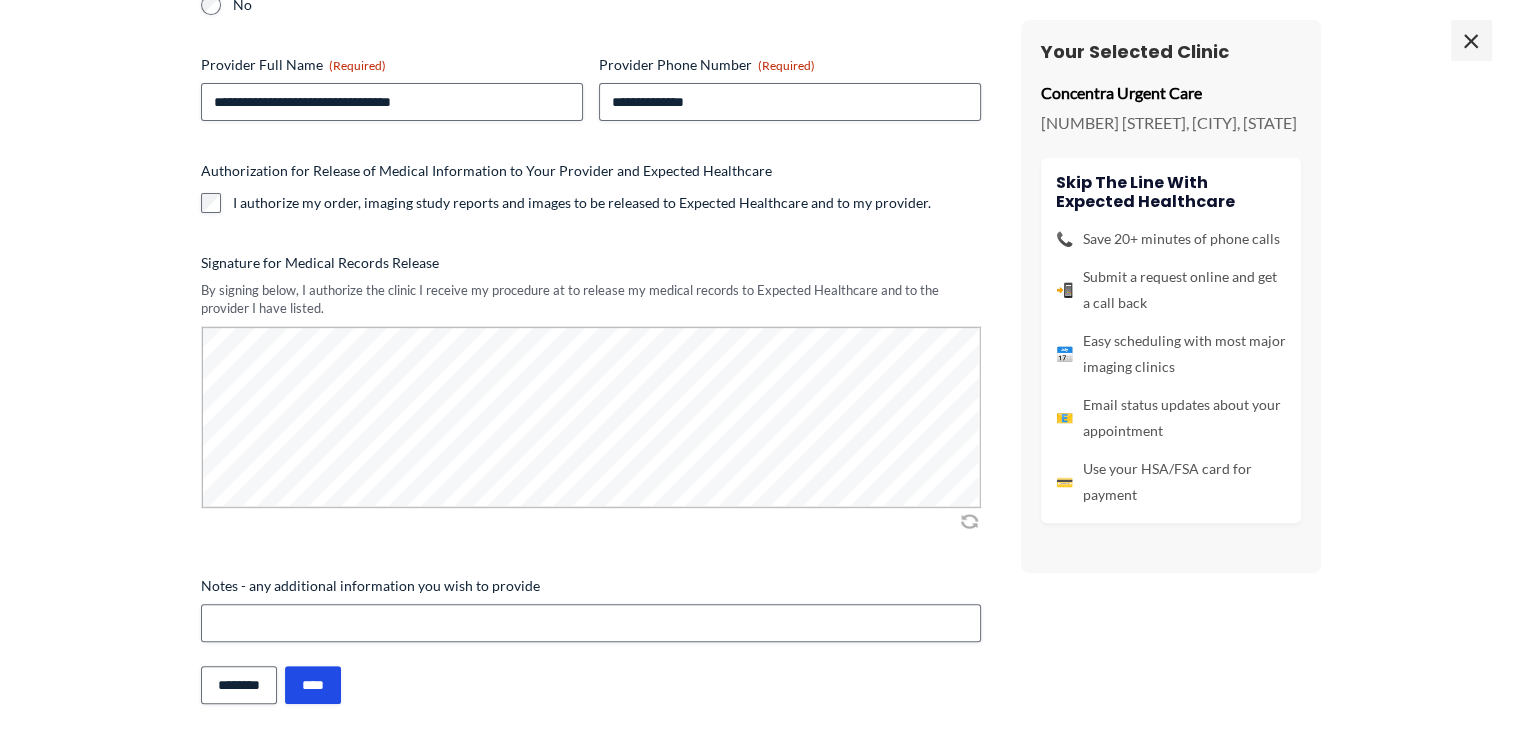 scroll, scrollTop: 615, scrollLeft: 0, axis: vertical 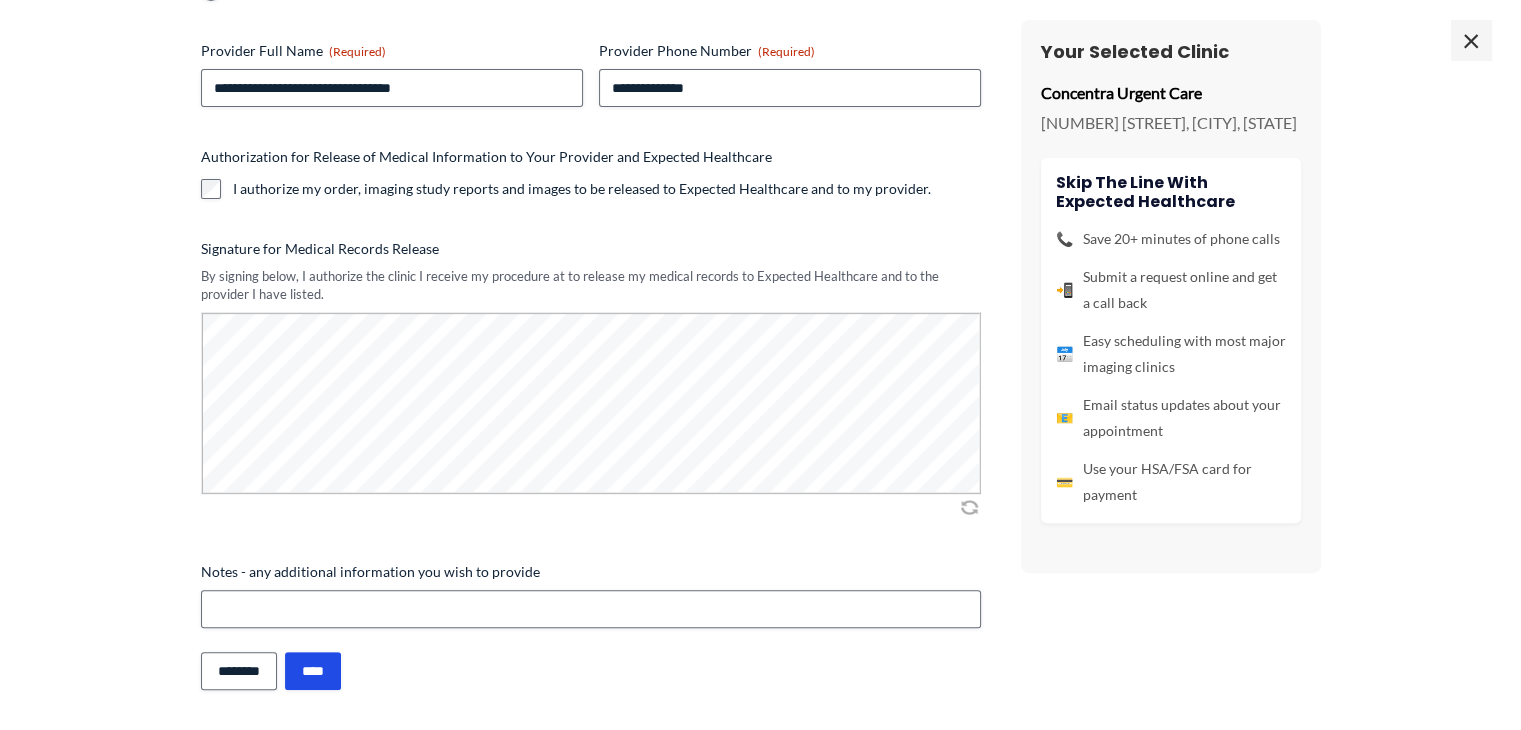 type on "**********" 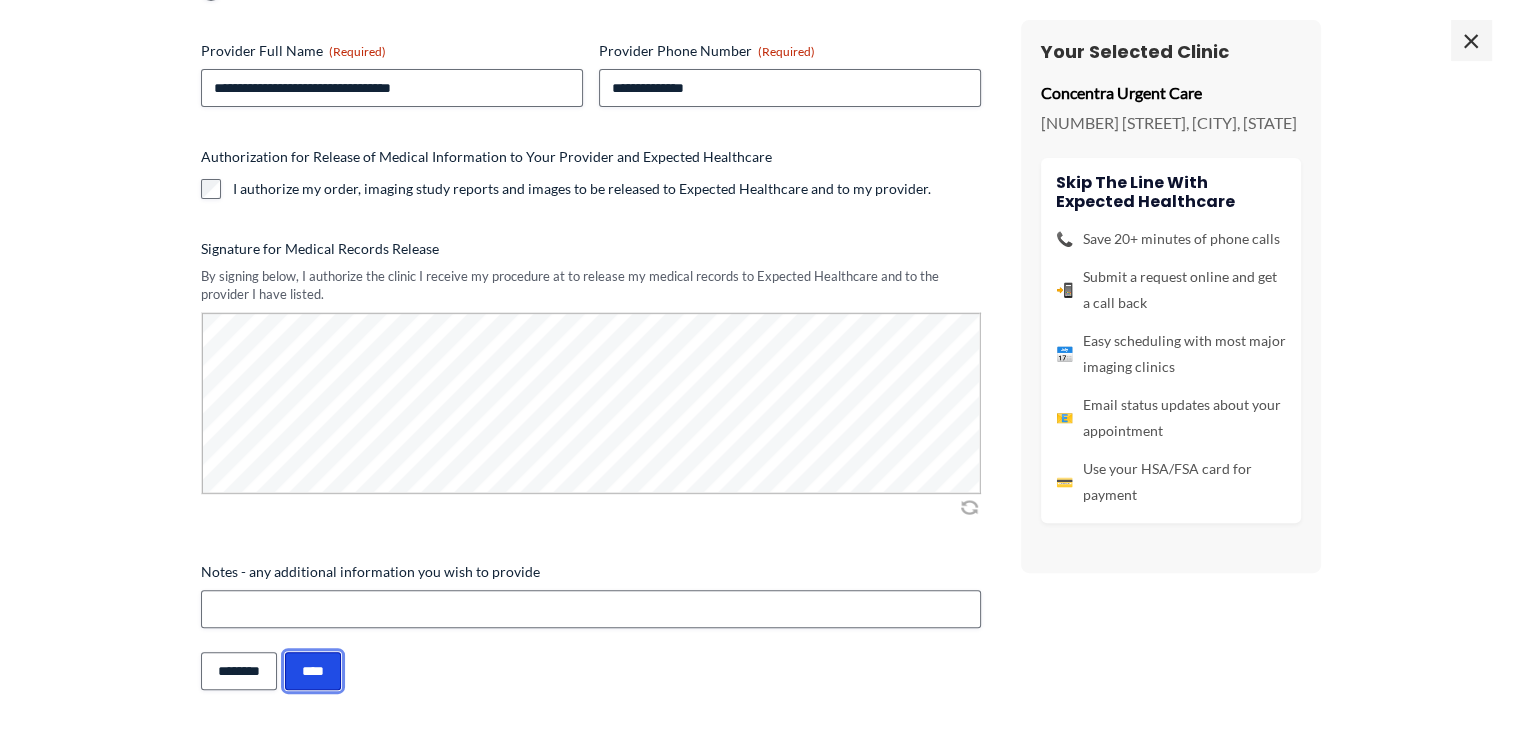 click on "****" at bounding box center (313, 671) 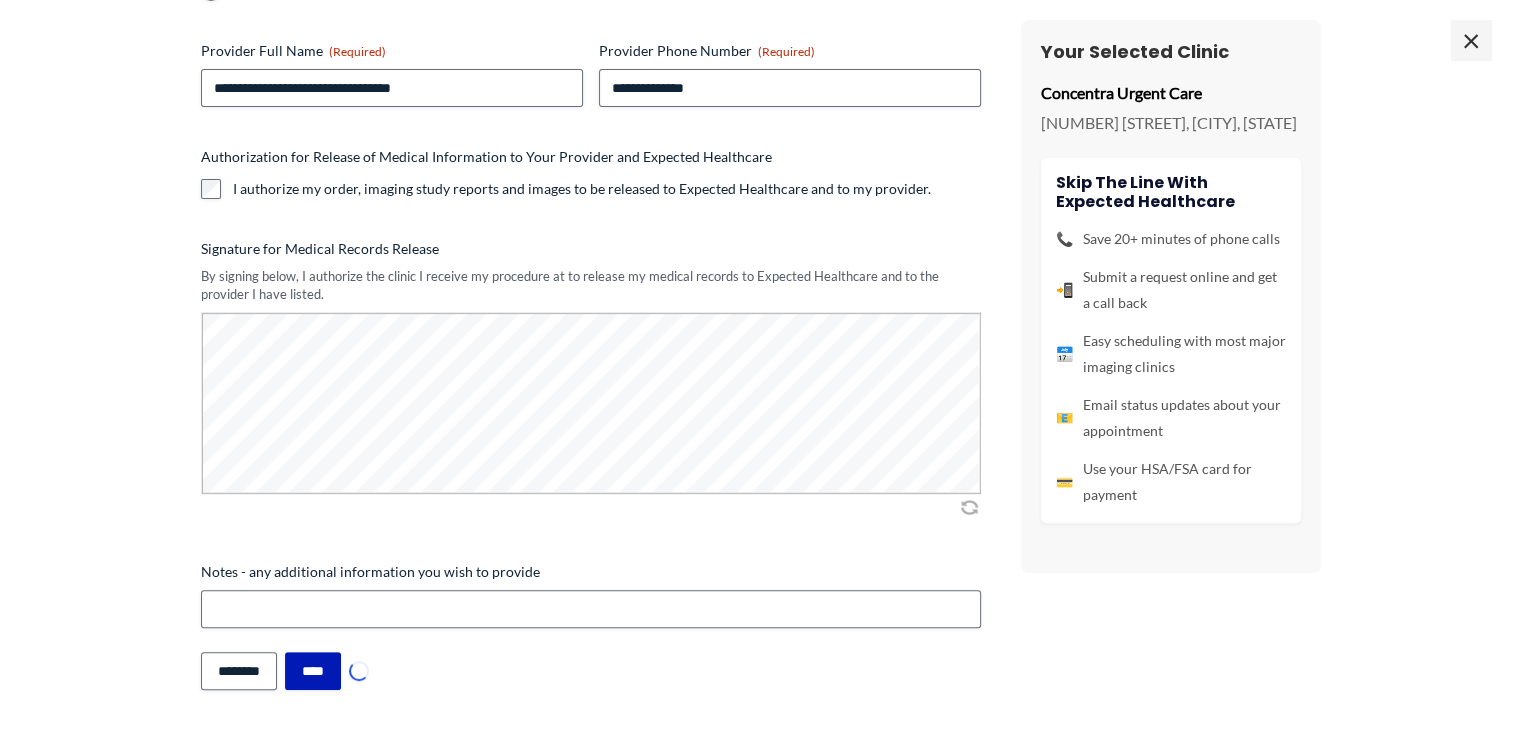 scroll, scrollTop: 0, scrollLeft: 0, axis: both 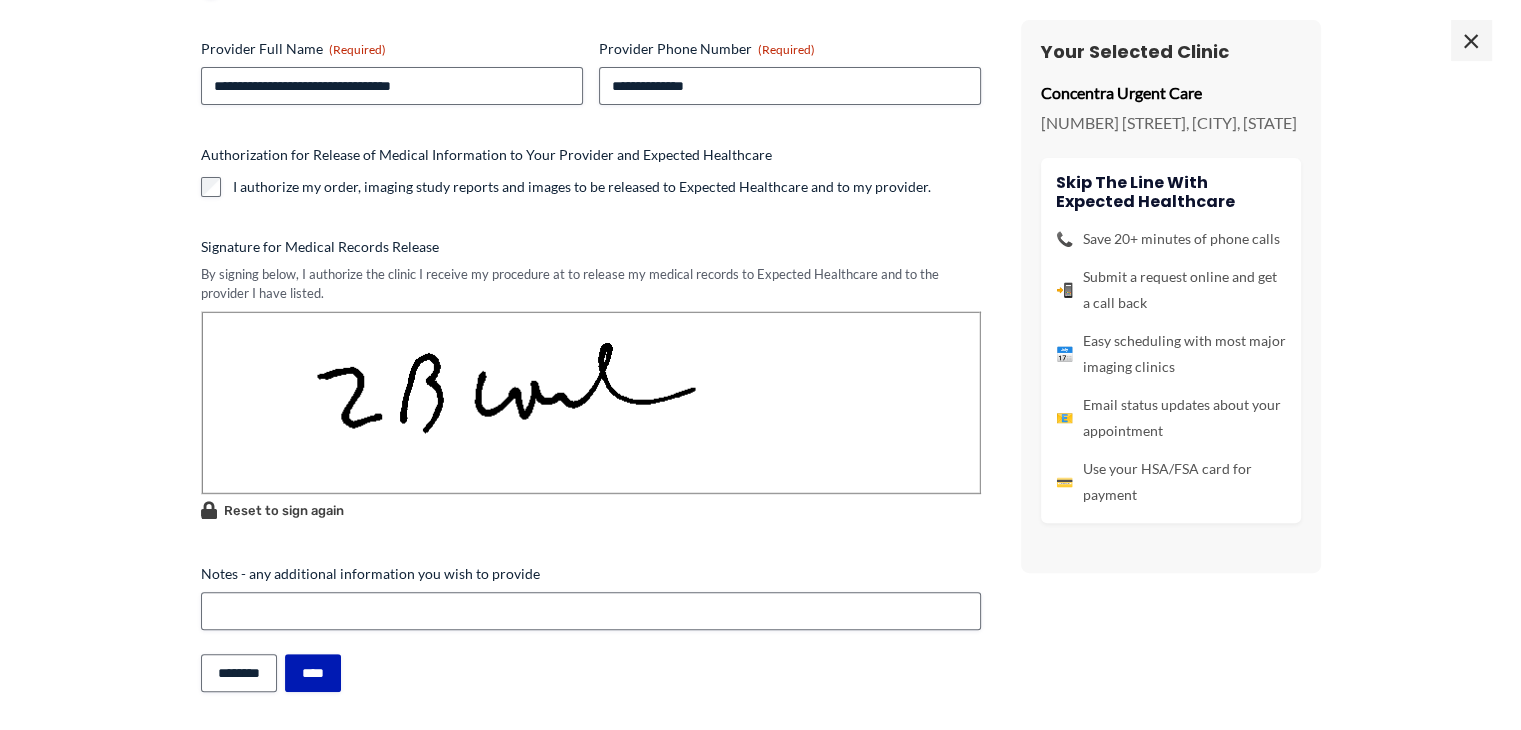 click on "****" at bounding box center (313, 673) 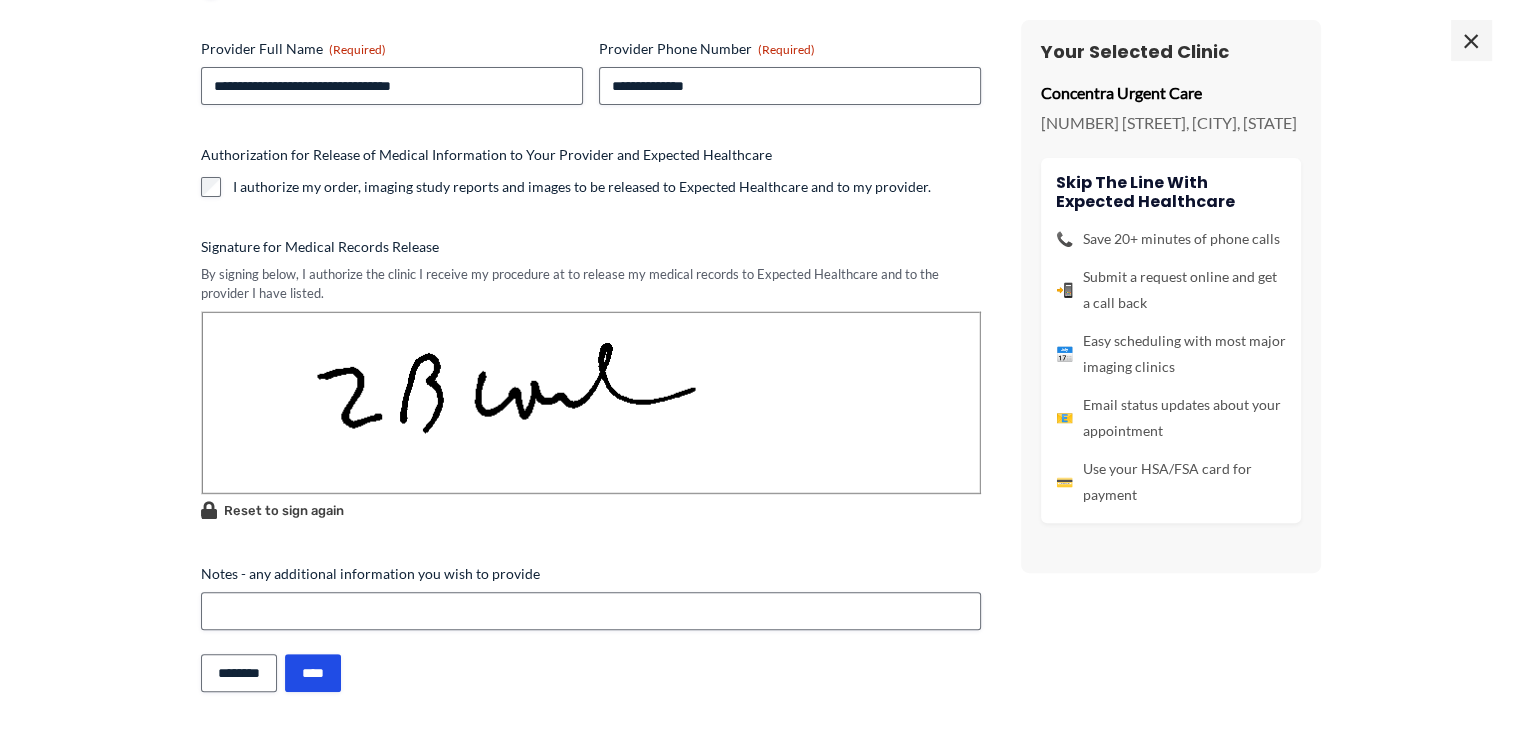 scroll, scrollTop: 0, scrollLeft: 0, axis: both 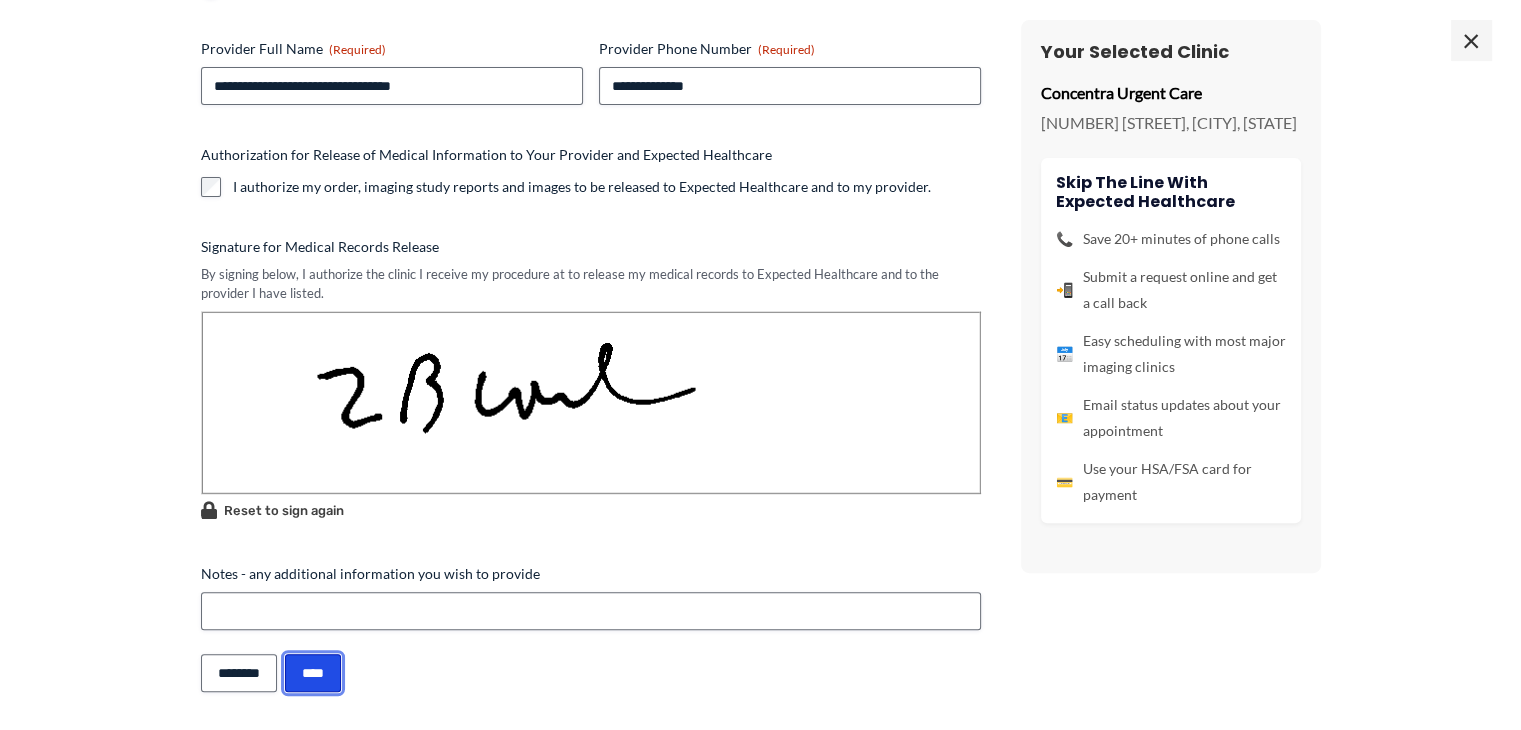 click on "****" at bounding box center [313, 673] 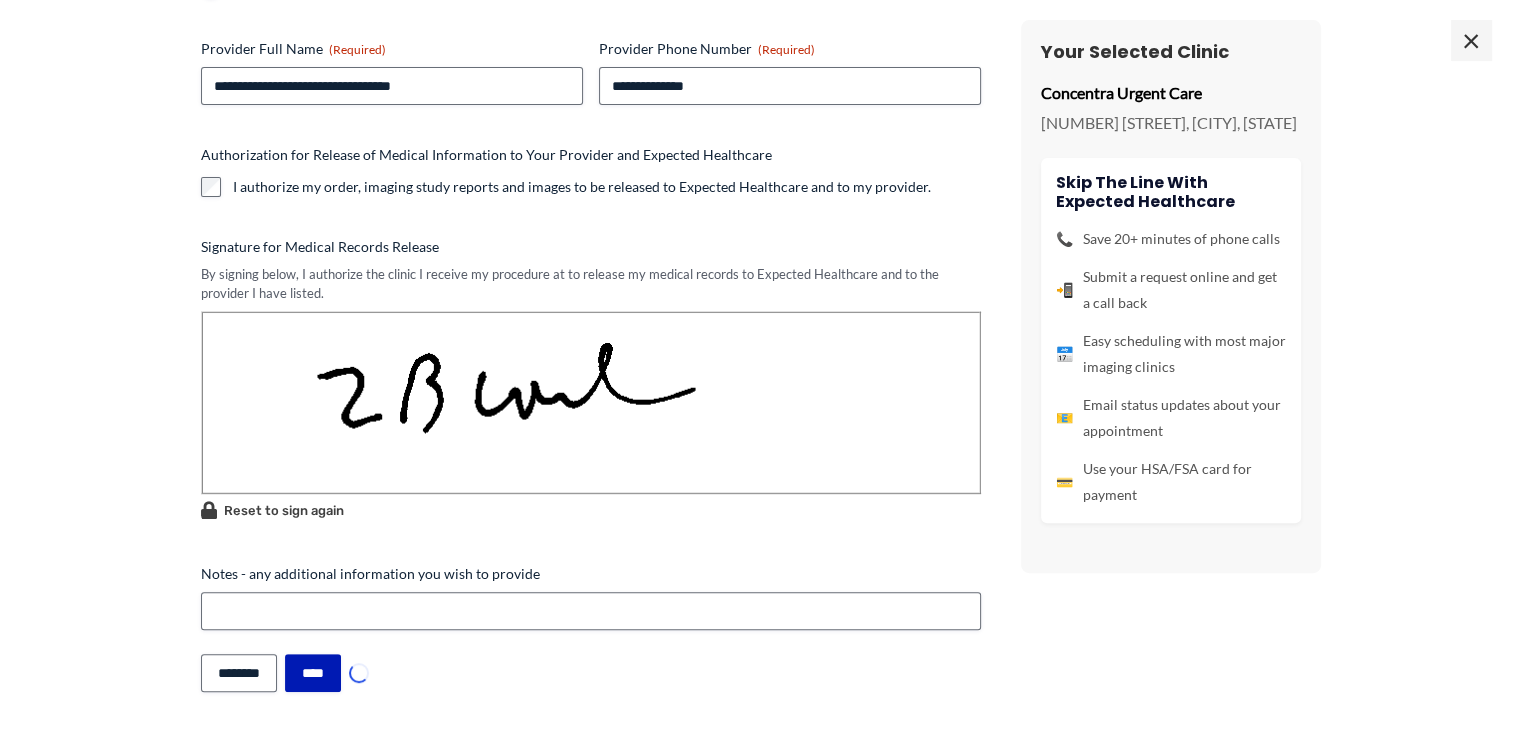 scroll, scrollTop: 636, scrollLeft: 0, axis: vertical 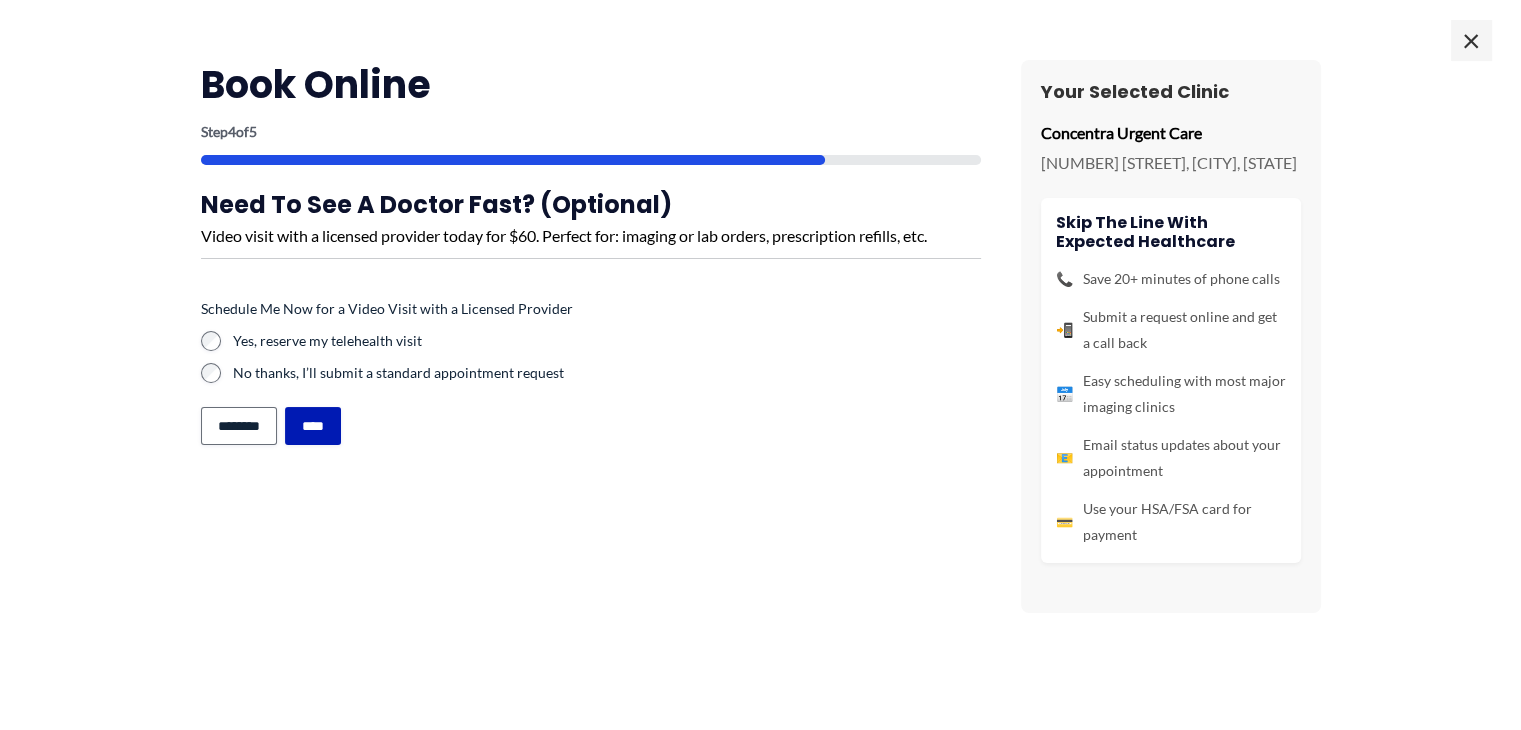 click on "****" at bounding box center [313, 426] 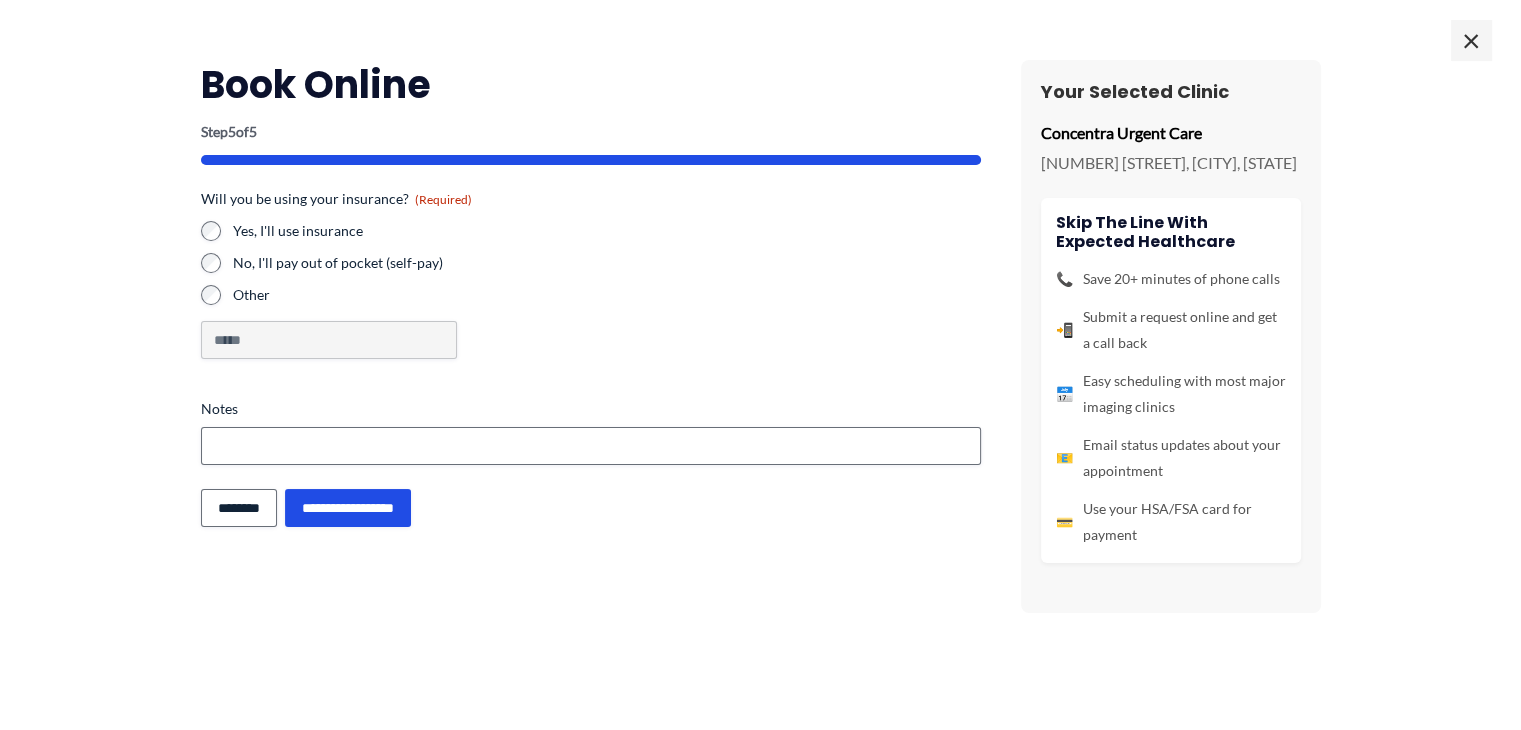 scroll, scrollTop: 0, scrollLeft: 0, axis: both 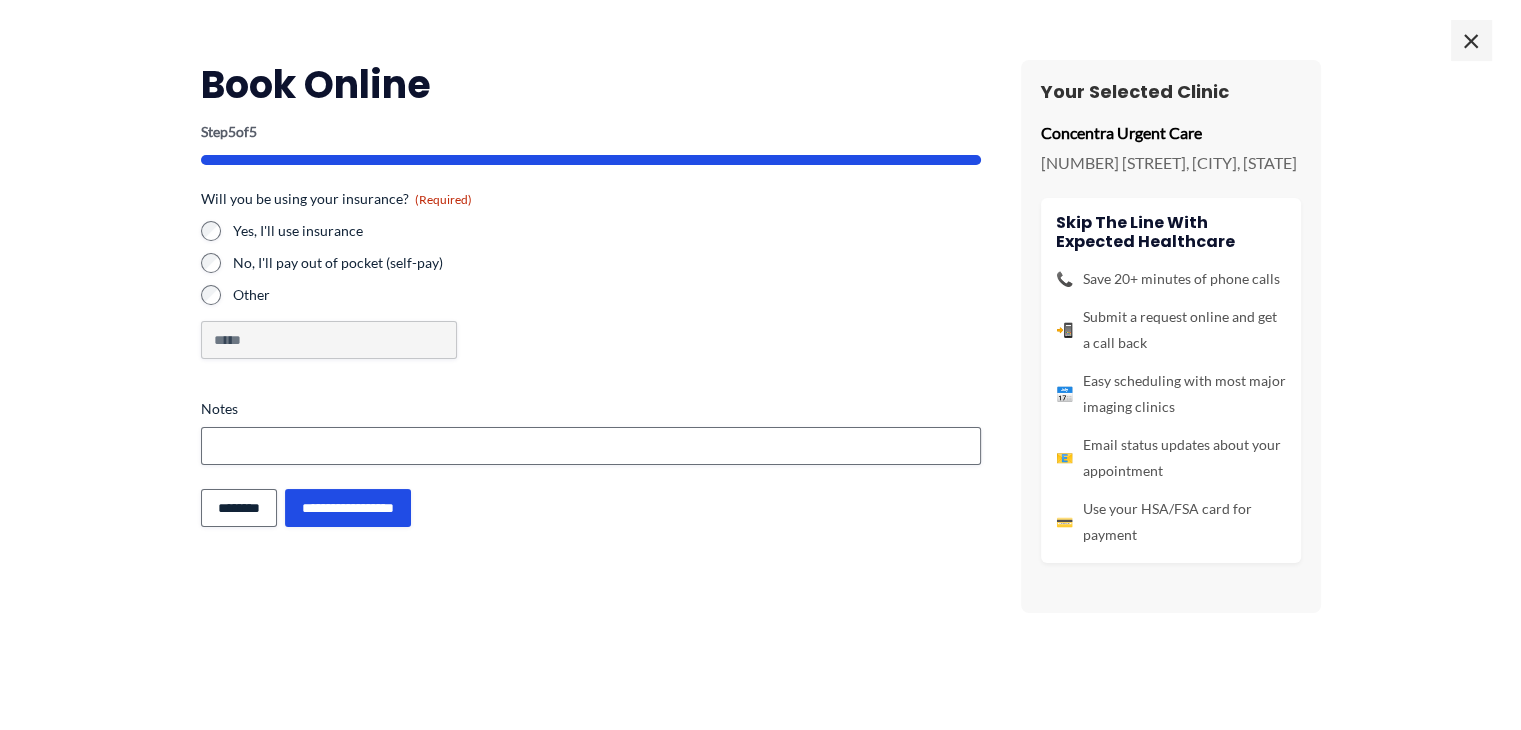 click on "Other" at bounding box center [607, 295] 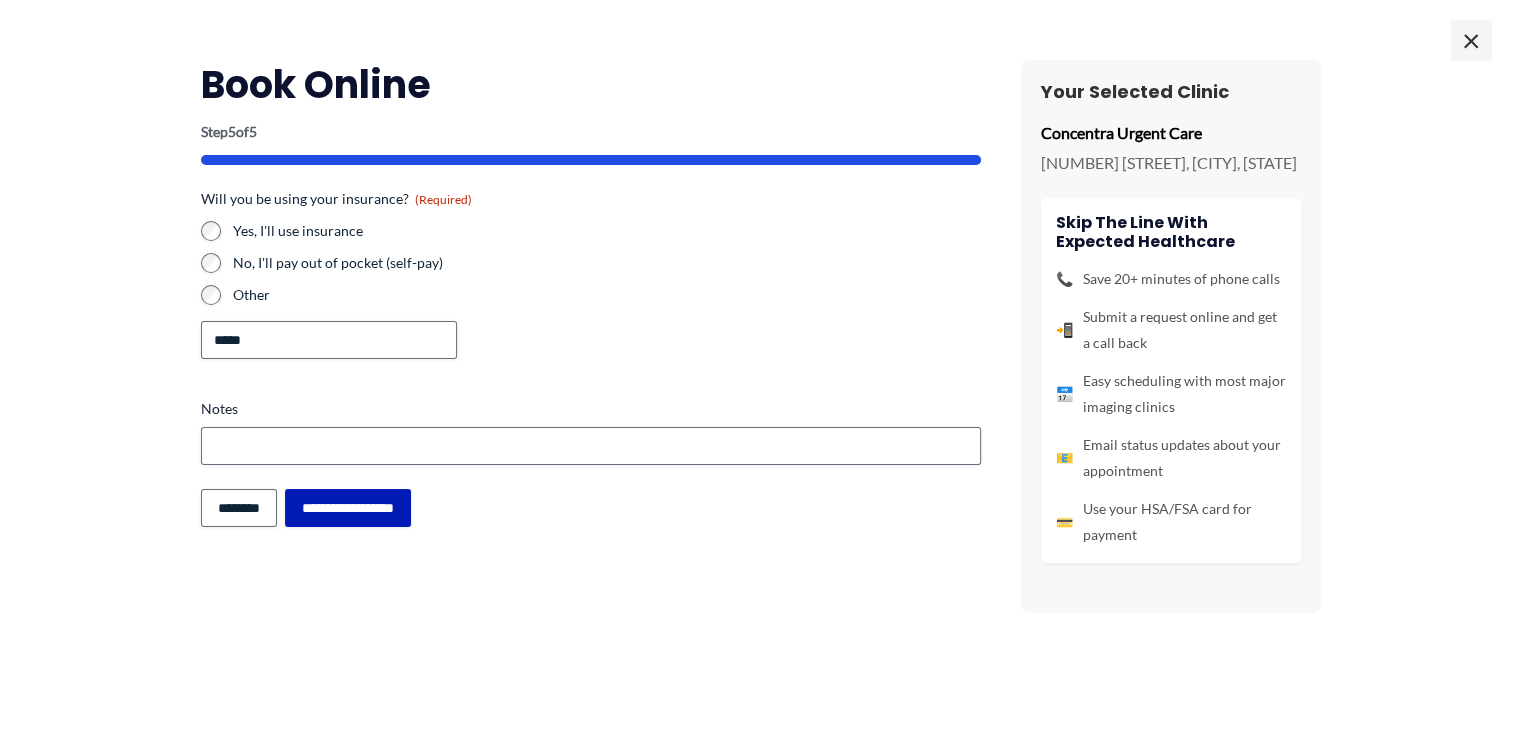 click on "**********" at bounding box center [348, 508] 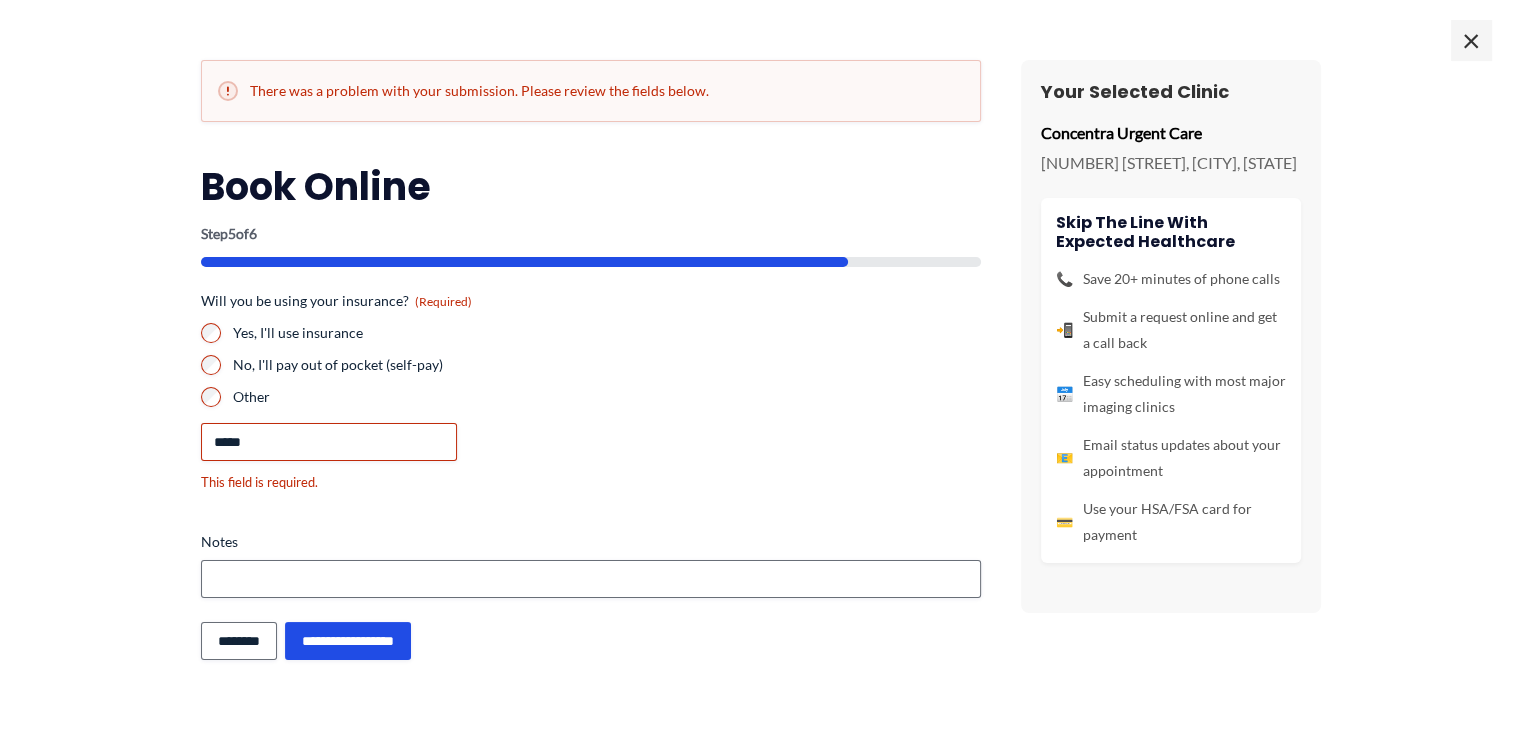 scroll, scrollTop: 460, scrollLeft: 0, axis: vertical 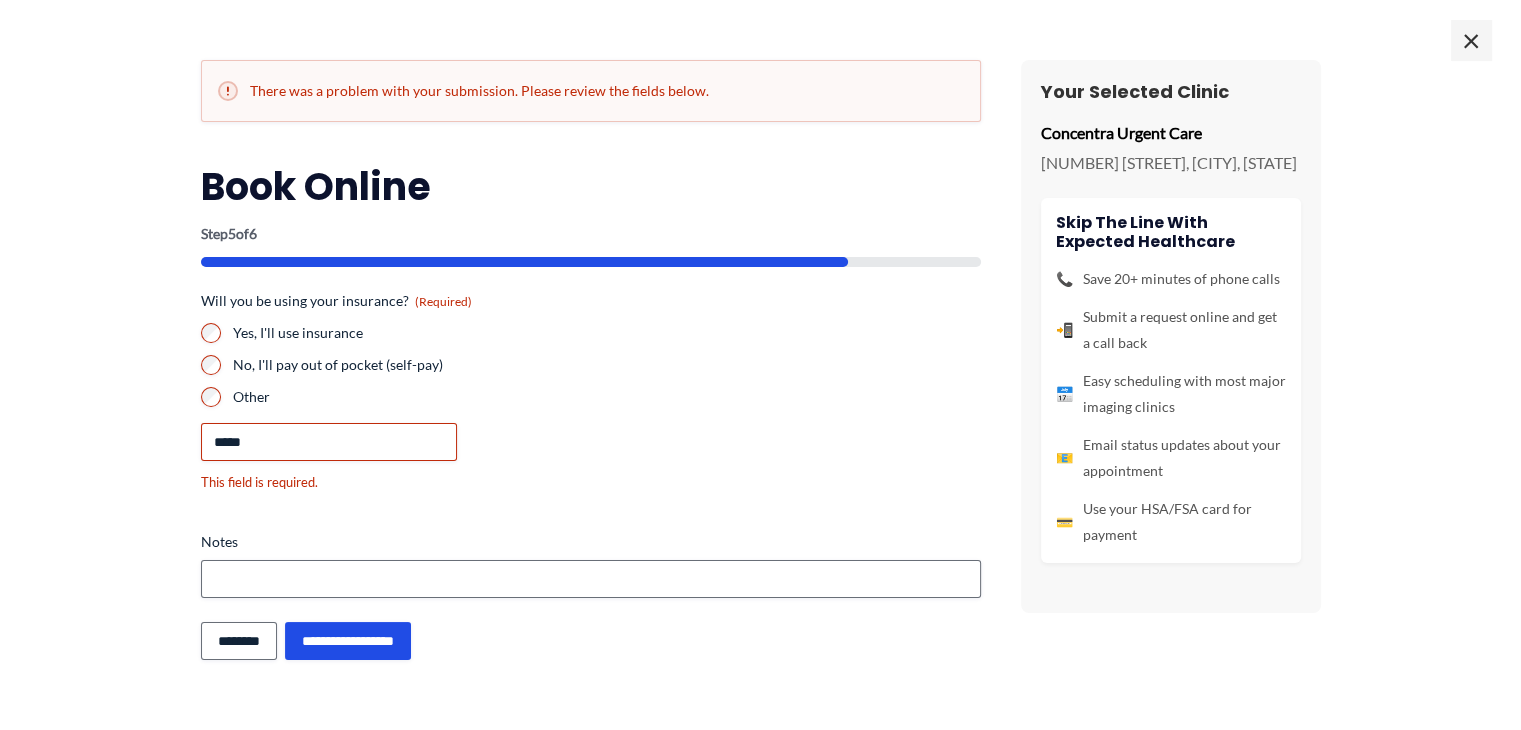 click on "📲
Submit a request online and get a call back" at bounding box center [1171, 330] 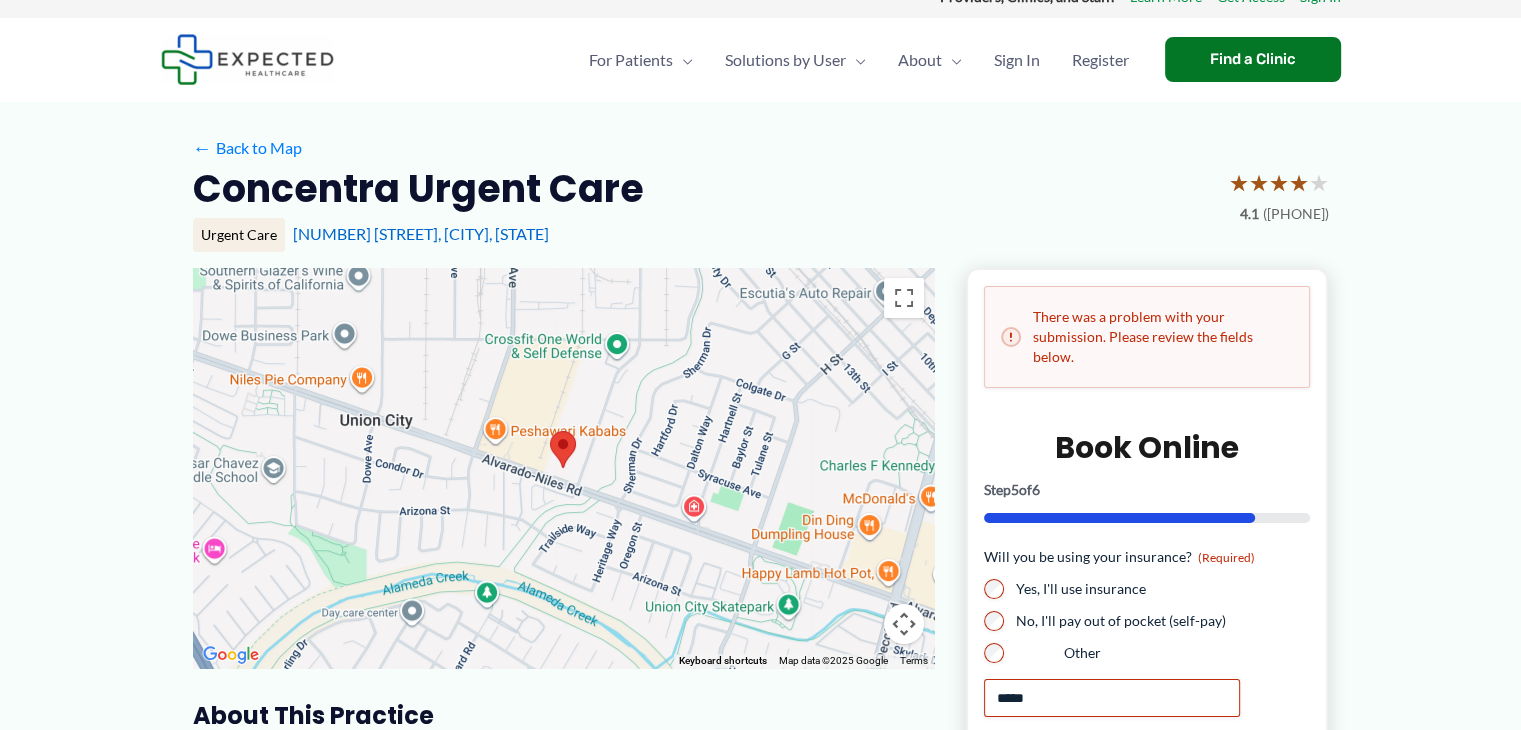 scroll, scrollTop: 0, scrollLeft: 0, axis: both 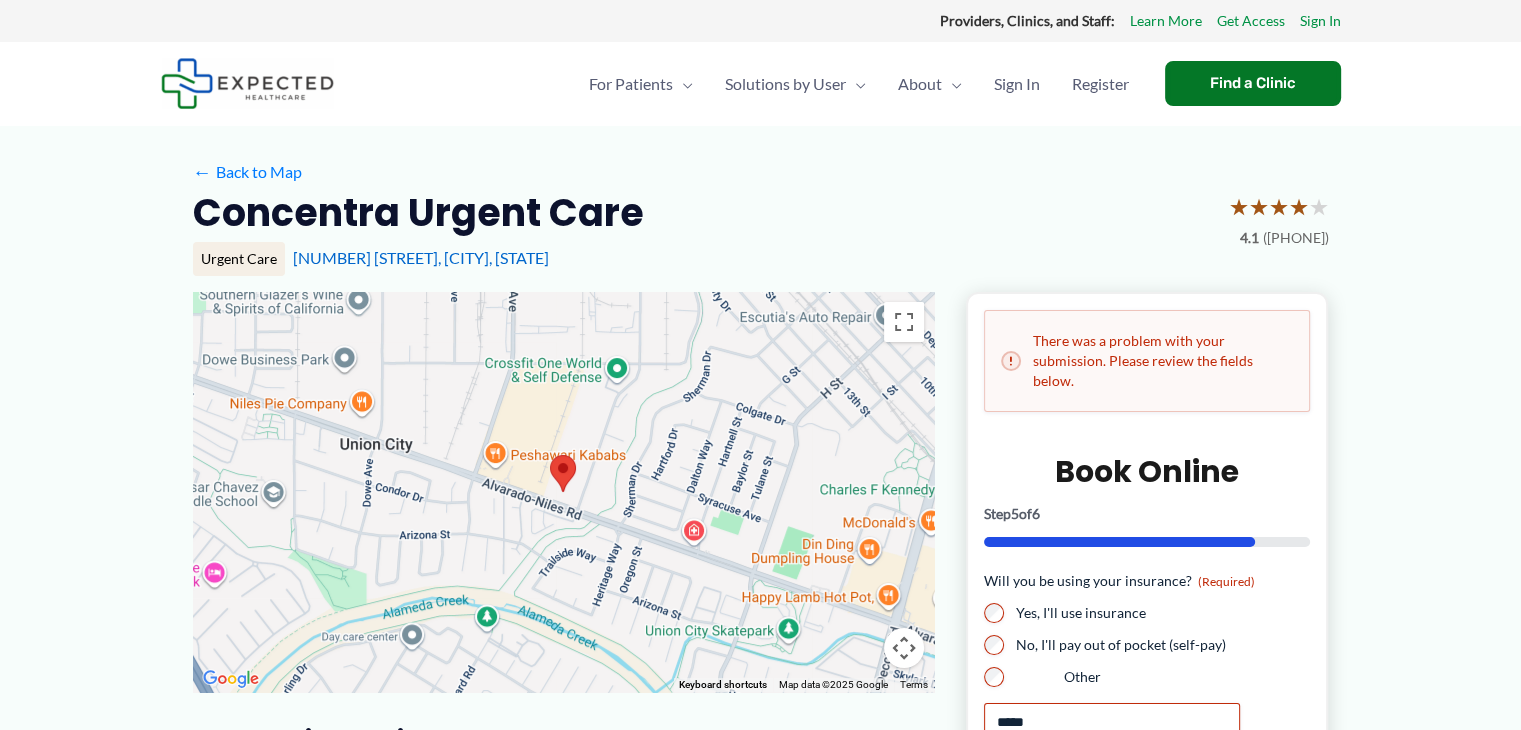 click at bounding box center [683, 84] 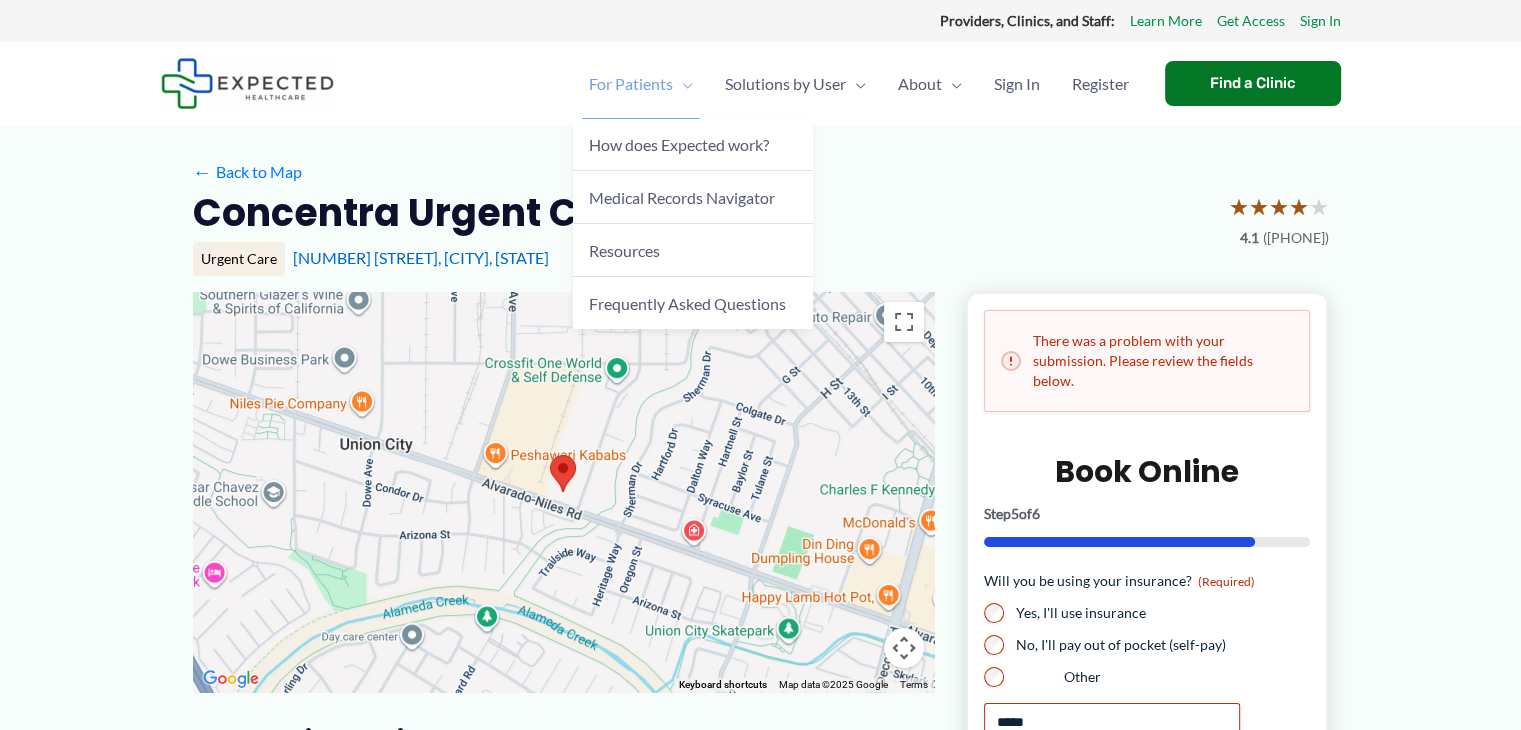 click on "For Patients" at bounding box center (631, 84) 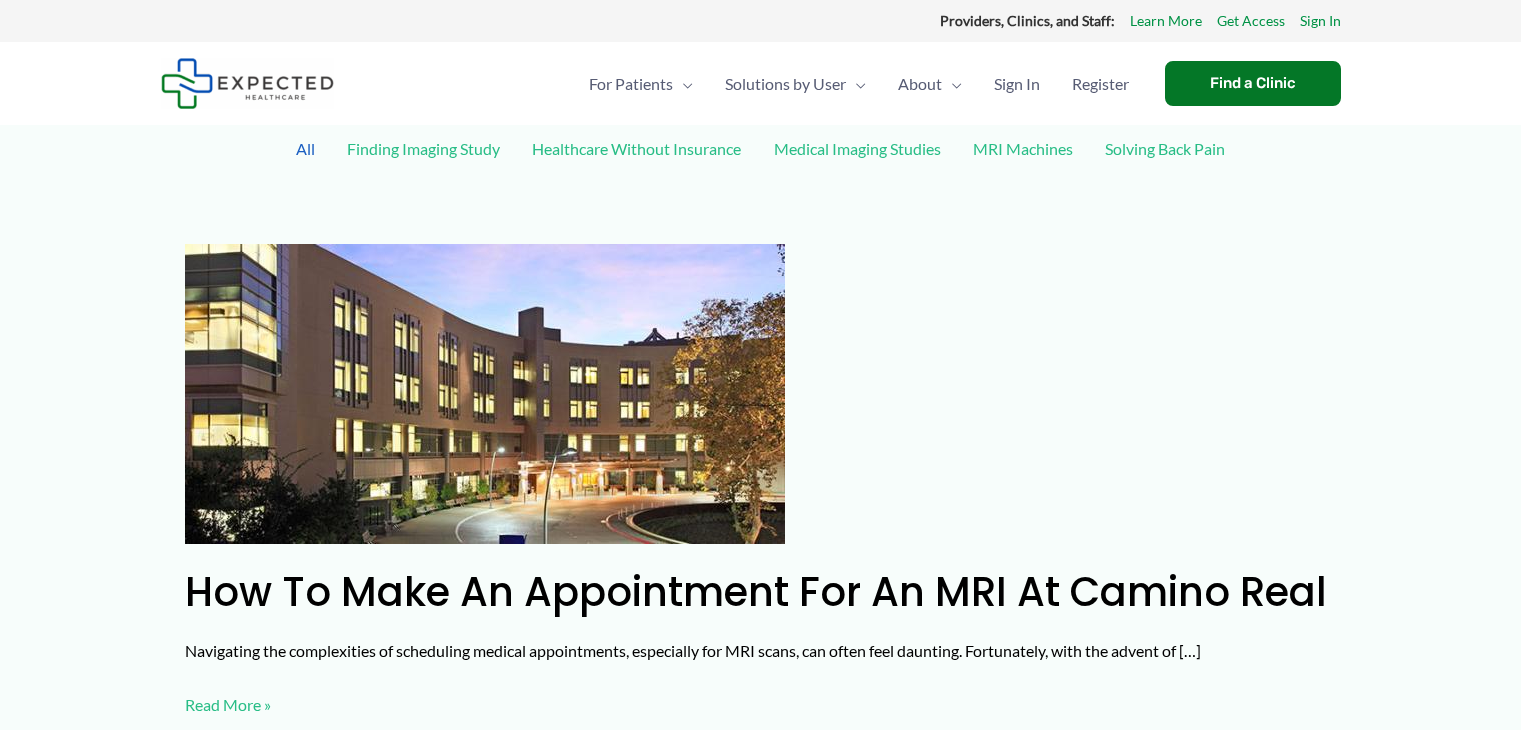 scroll, scrollTop: 0, scrollLeft: 0, axis: both 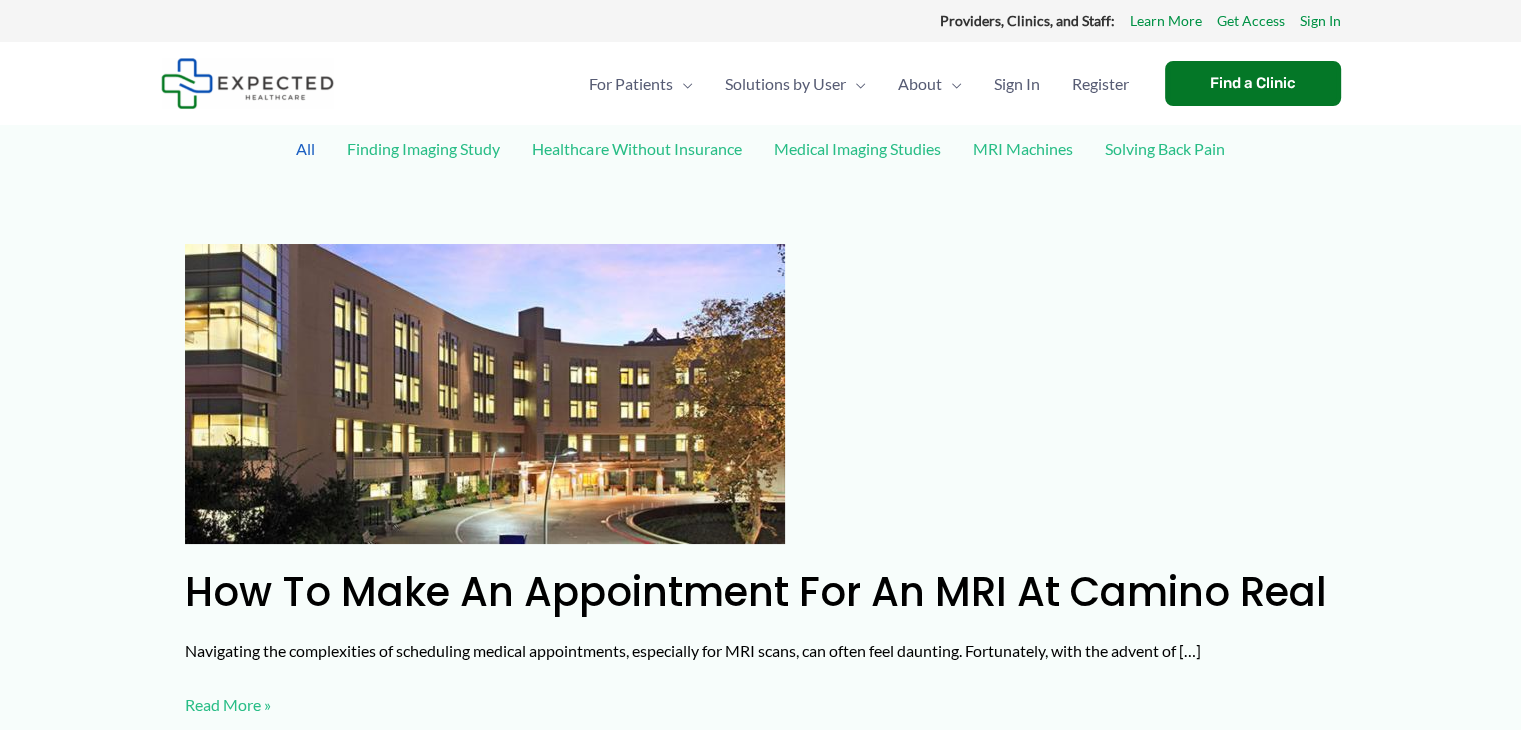 click on "How to Make an Appointment for an MRI at [ORGANIZATION]
Navigating the complexities of scheduling medical appointments, especially for MRI scans, can often feel daunting. Fortunately, with the advent of […]
How to Make an Appointment for an MRI at [ORGANIZATION]  Read More »" at bounding box center [761, 488] 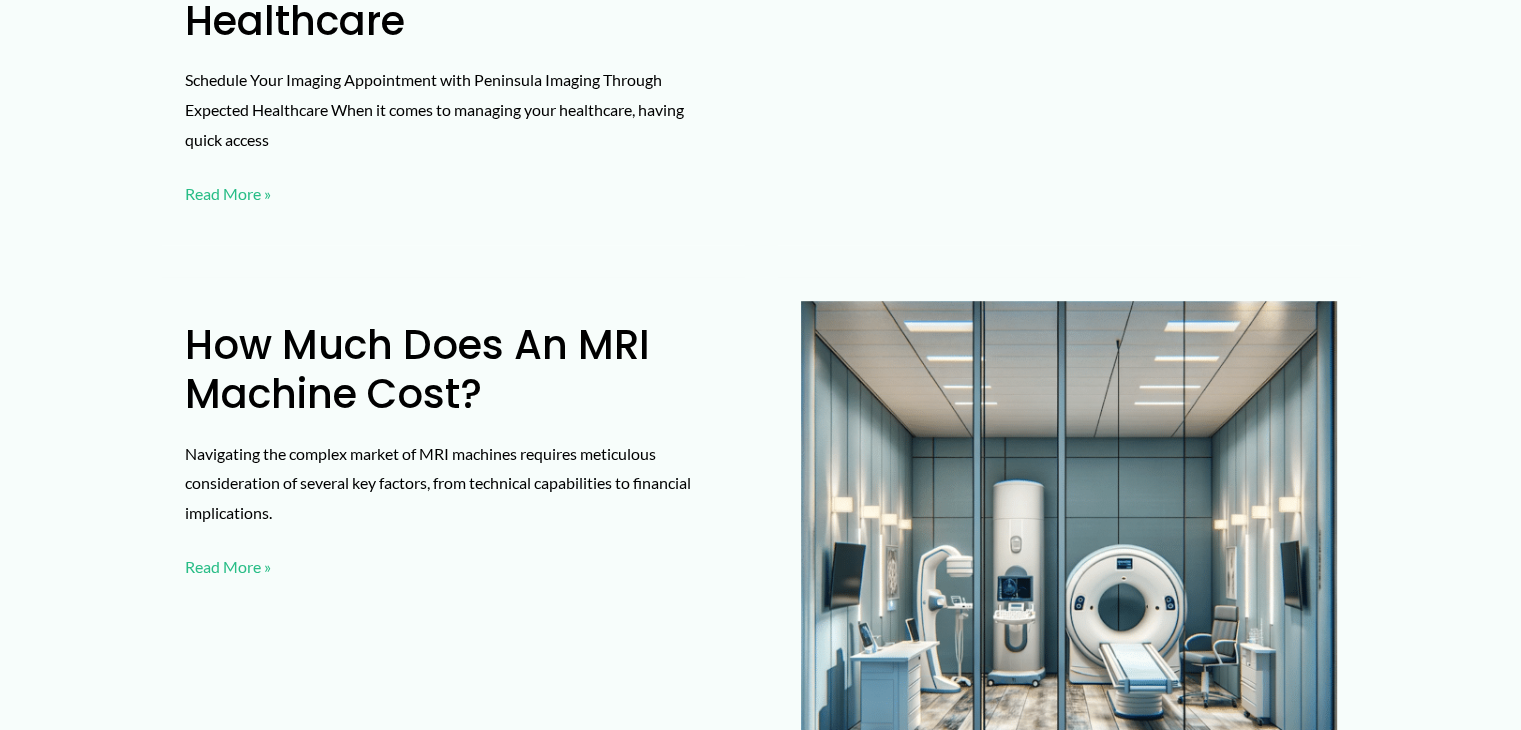 scroll, scrollTop: 1164, scrollLeft: 0, axis: vertical 